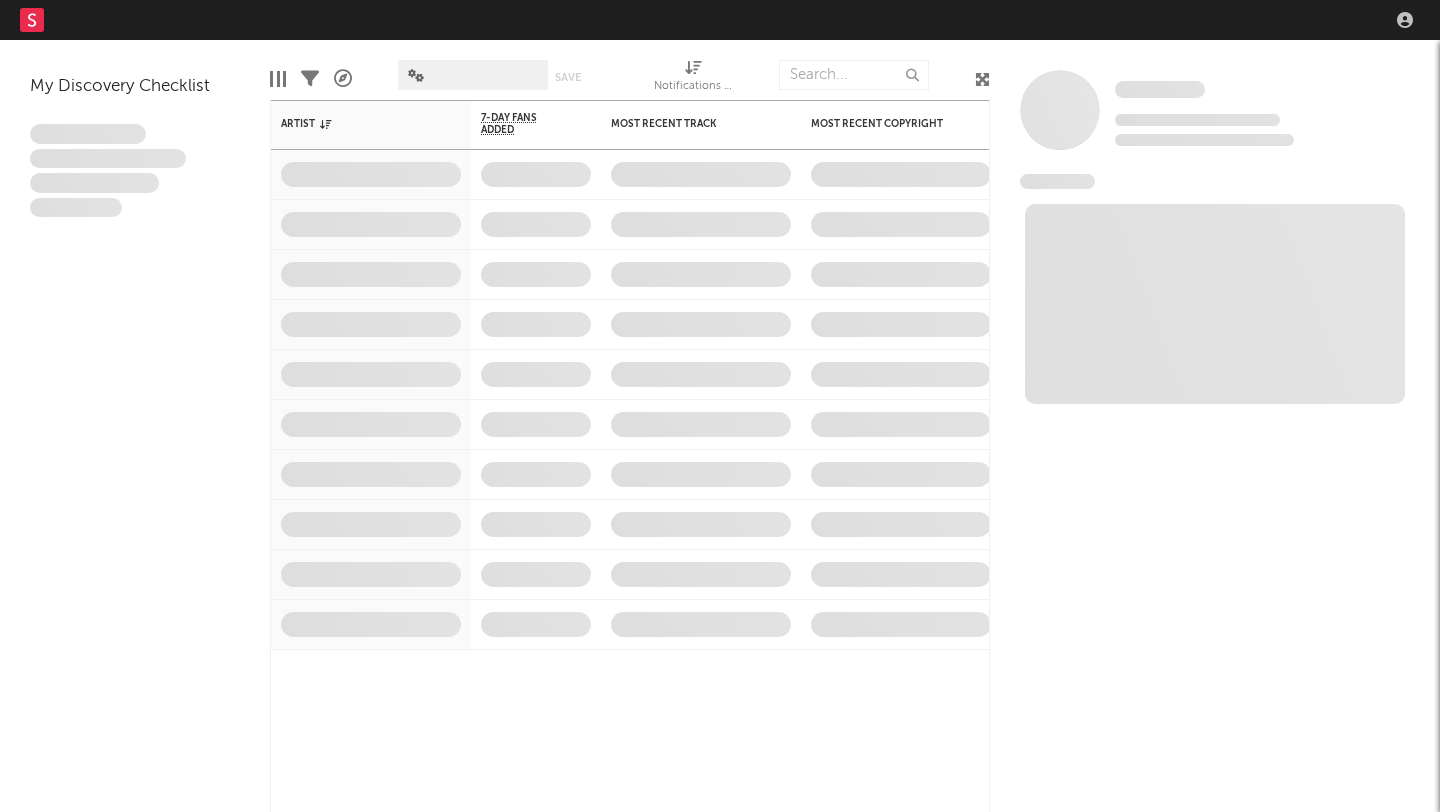 scroll, scrollTop: 0, scrollLeft: 0, axis: both 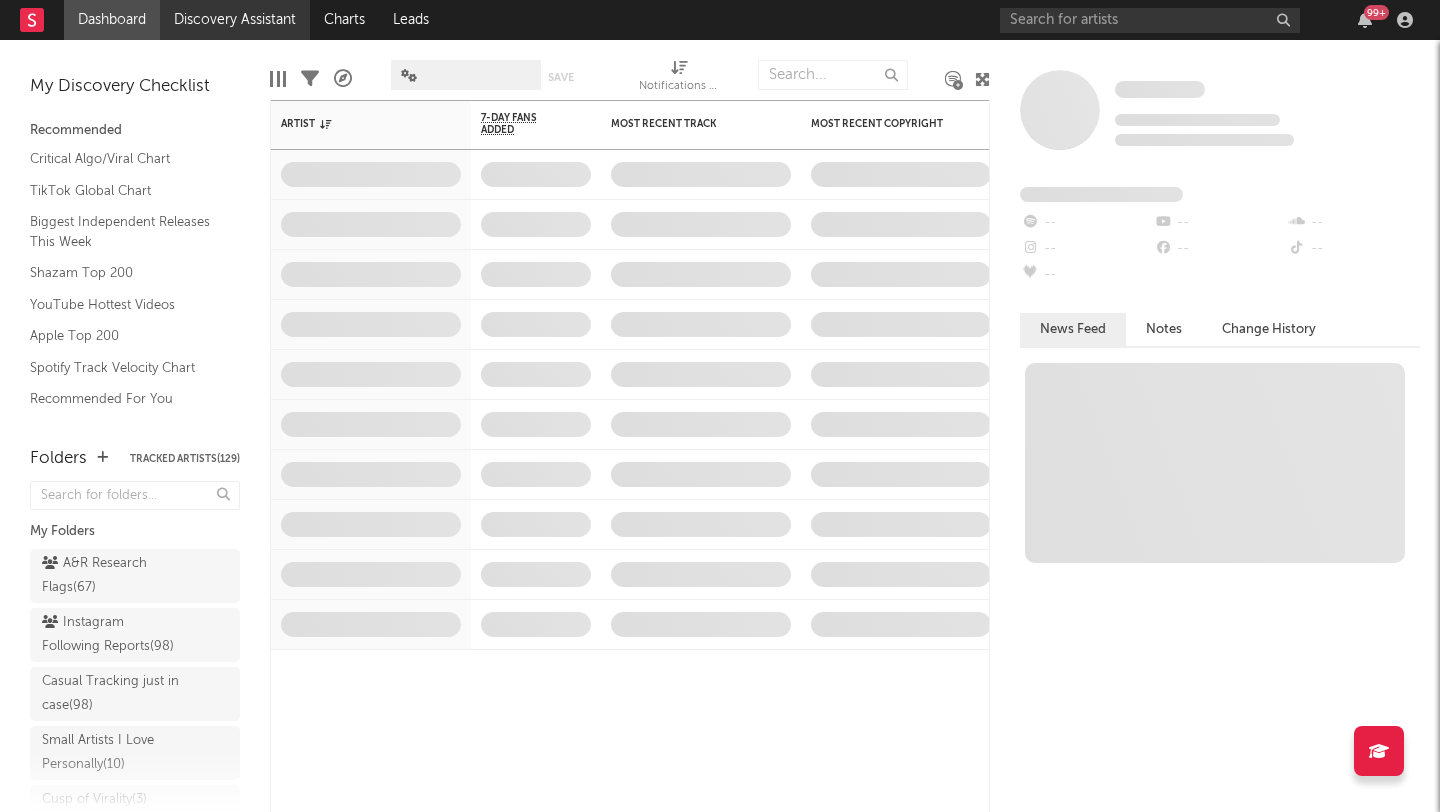click on "Discovery Assistant" at bounding box center (235, 20) 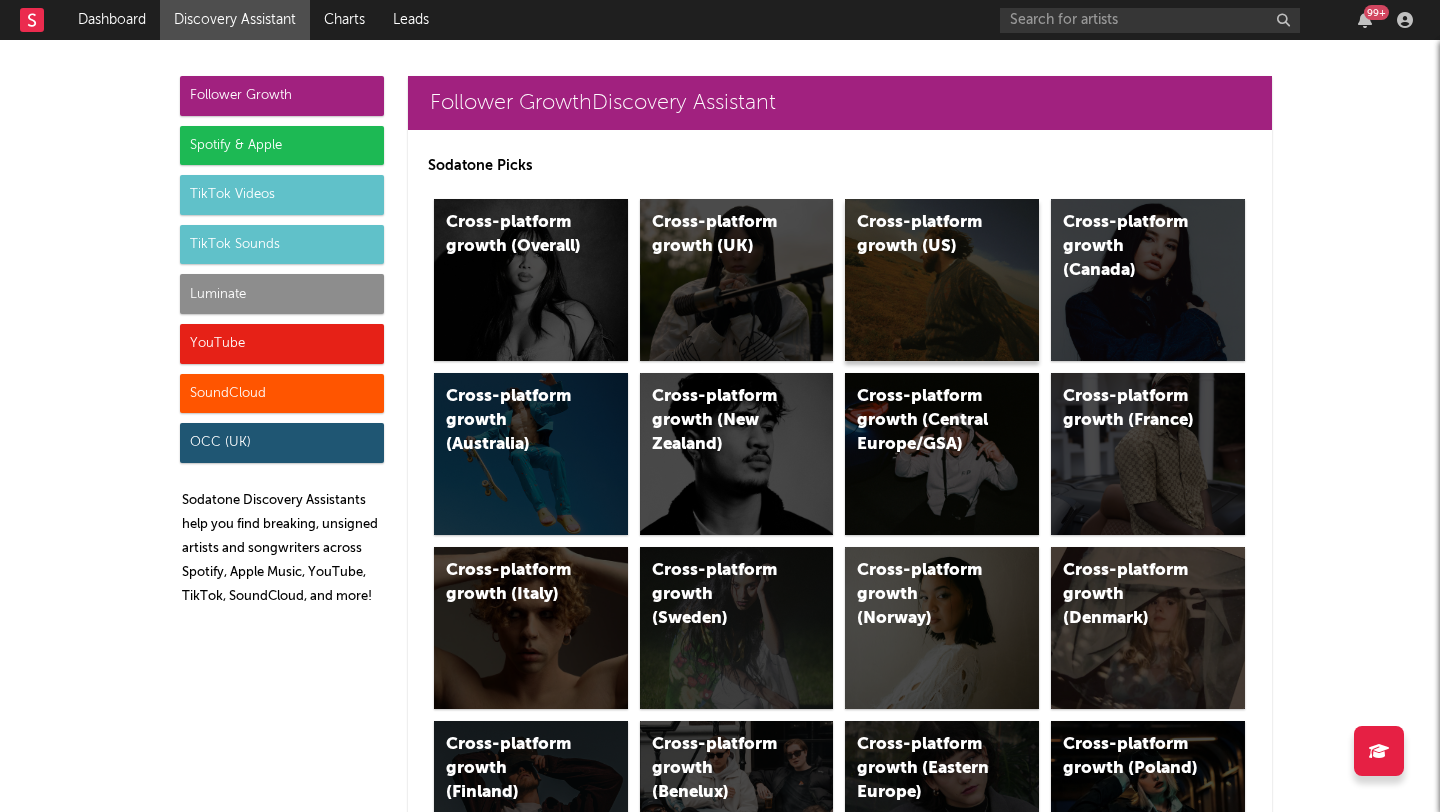 click on "Cross-platform growth (US)" at bounding box center [942, 280] 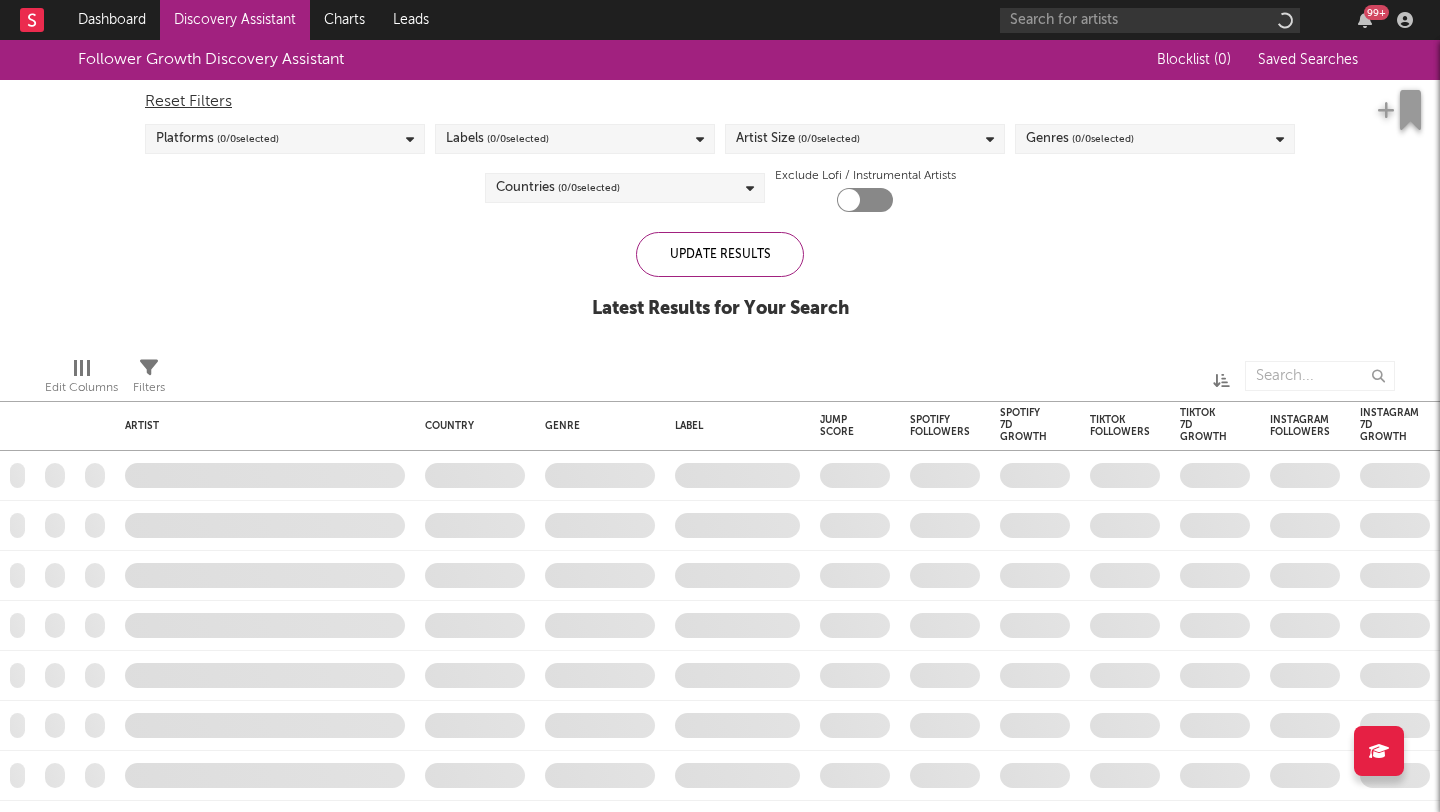 checkbox on "true" 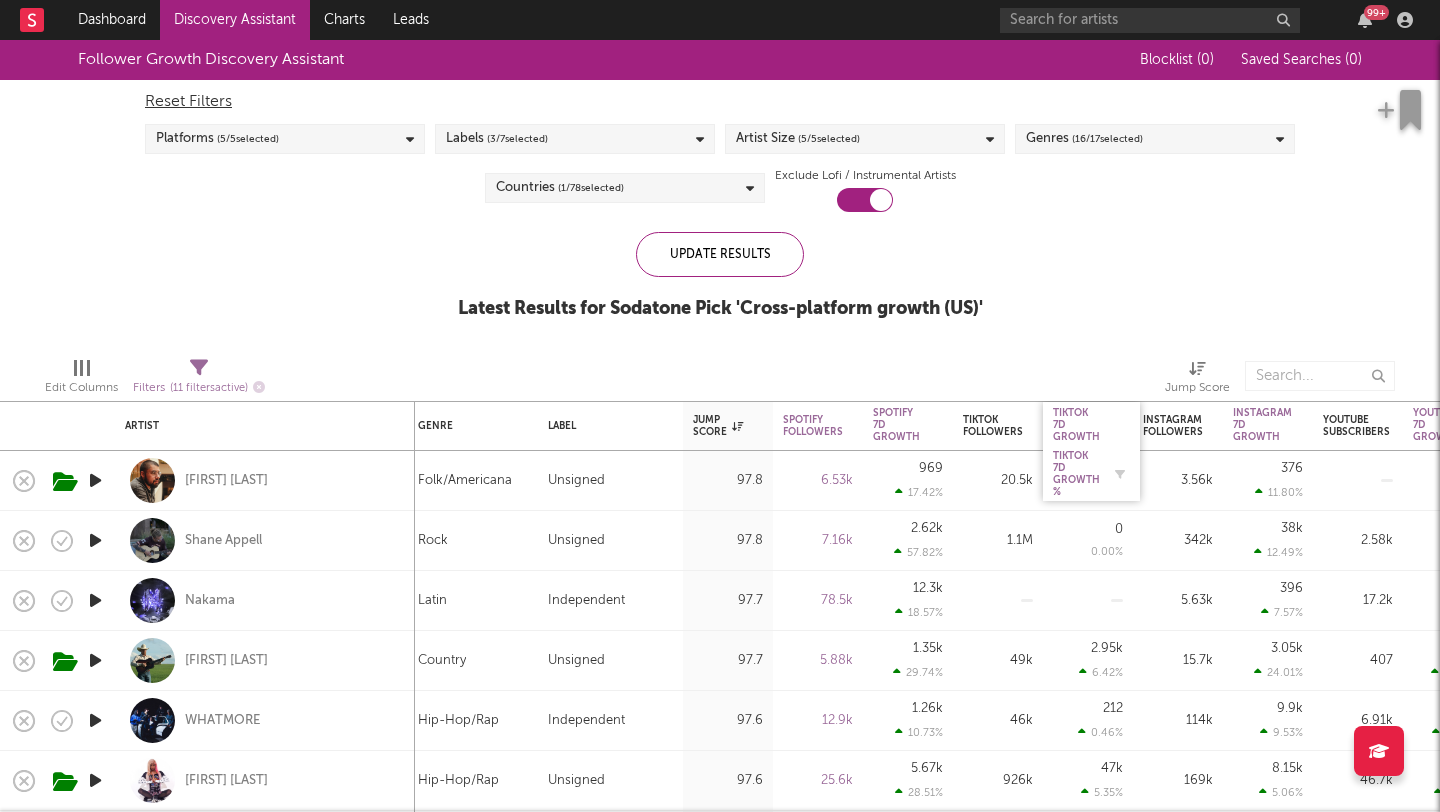 click on "Tiktok 7D Growth %" at bounding box center [1076, 474] 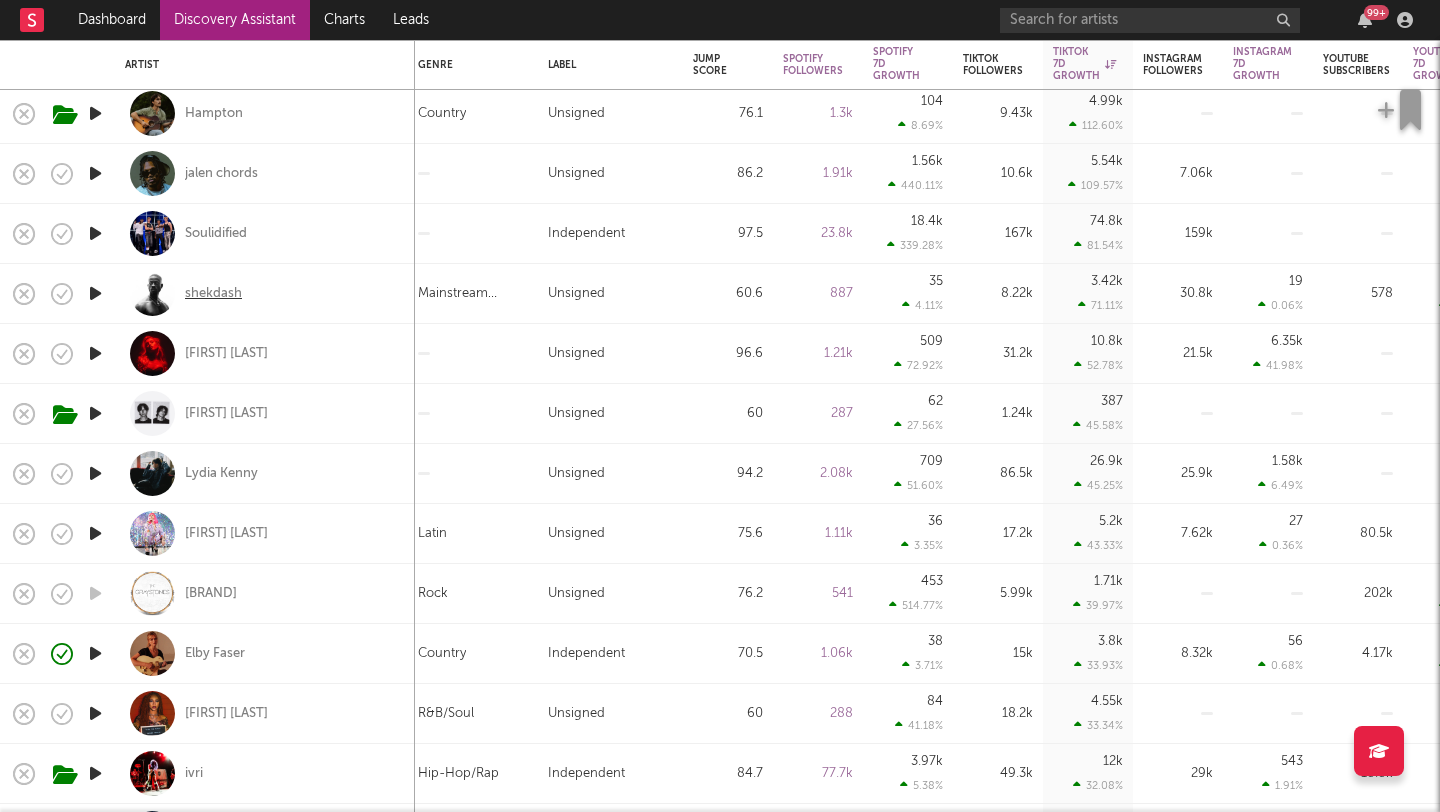click on "shekdash" at bounding box center [213, 294] 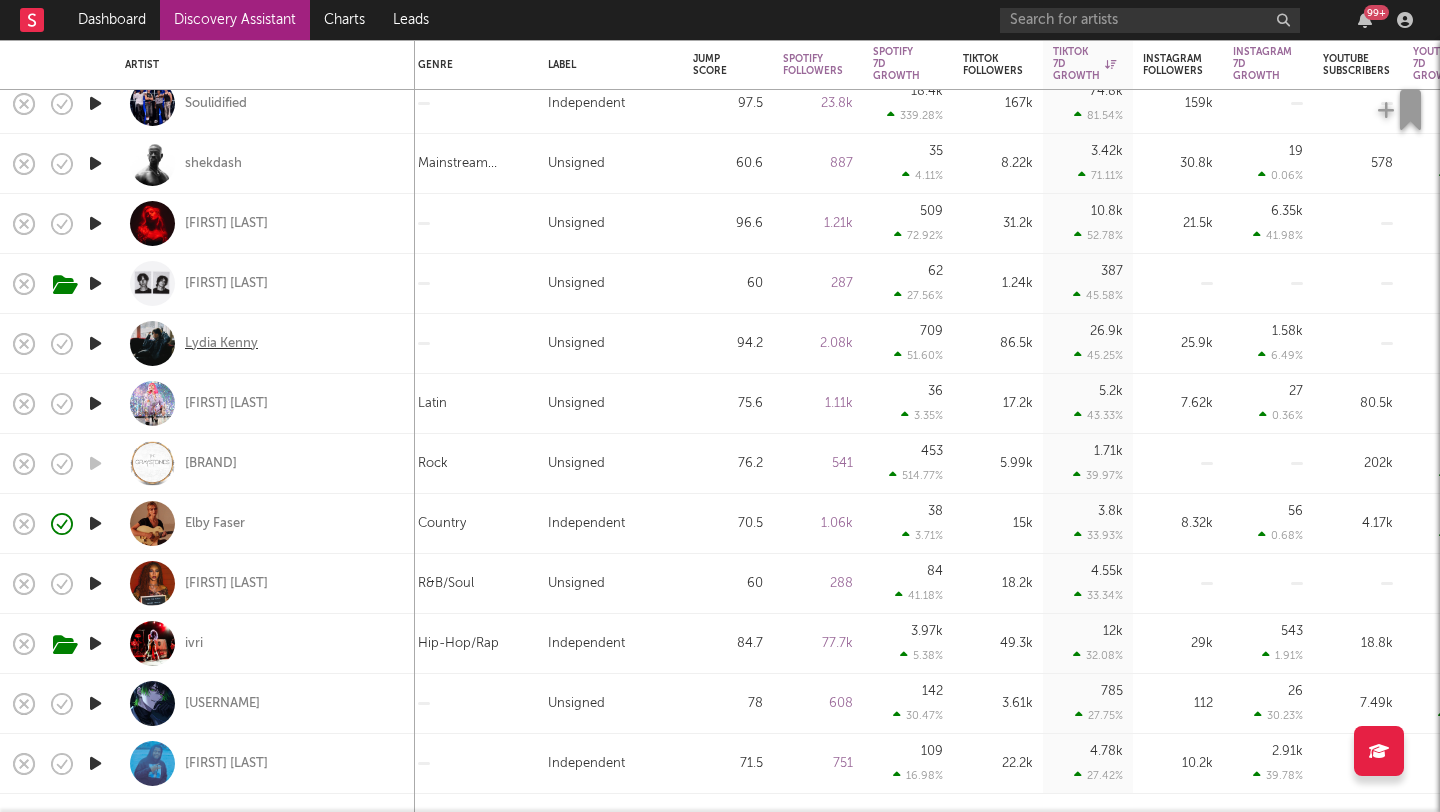 click on "Lydia Kenny" at bounding box center [221, 344] 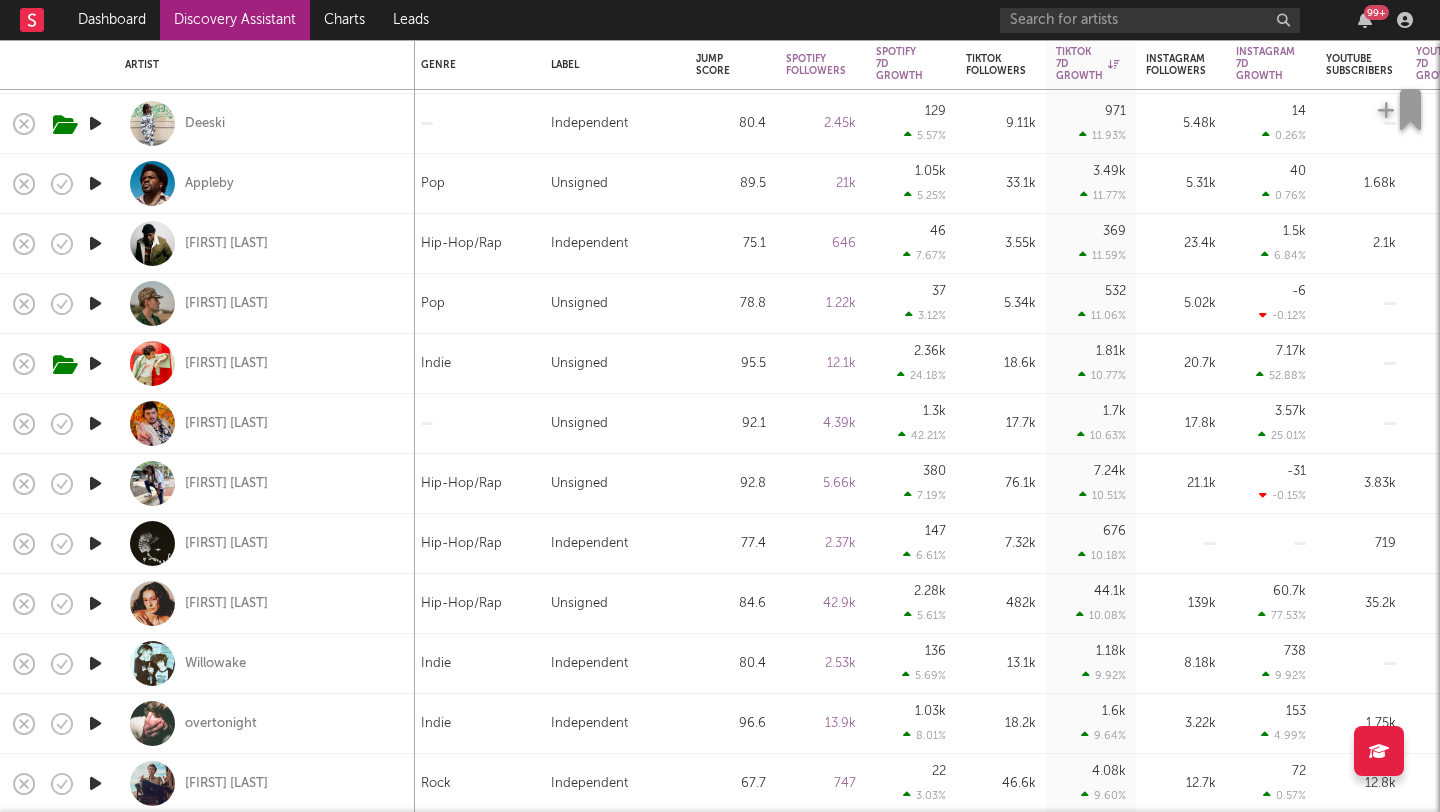 click on "Cam Rao" at bounding box center [265, 364] 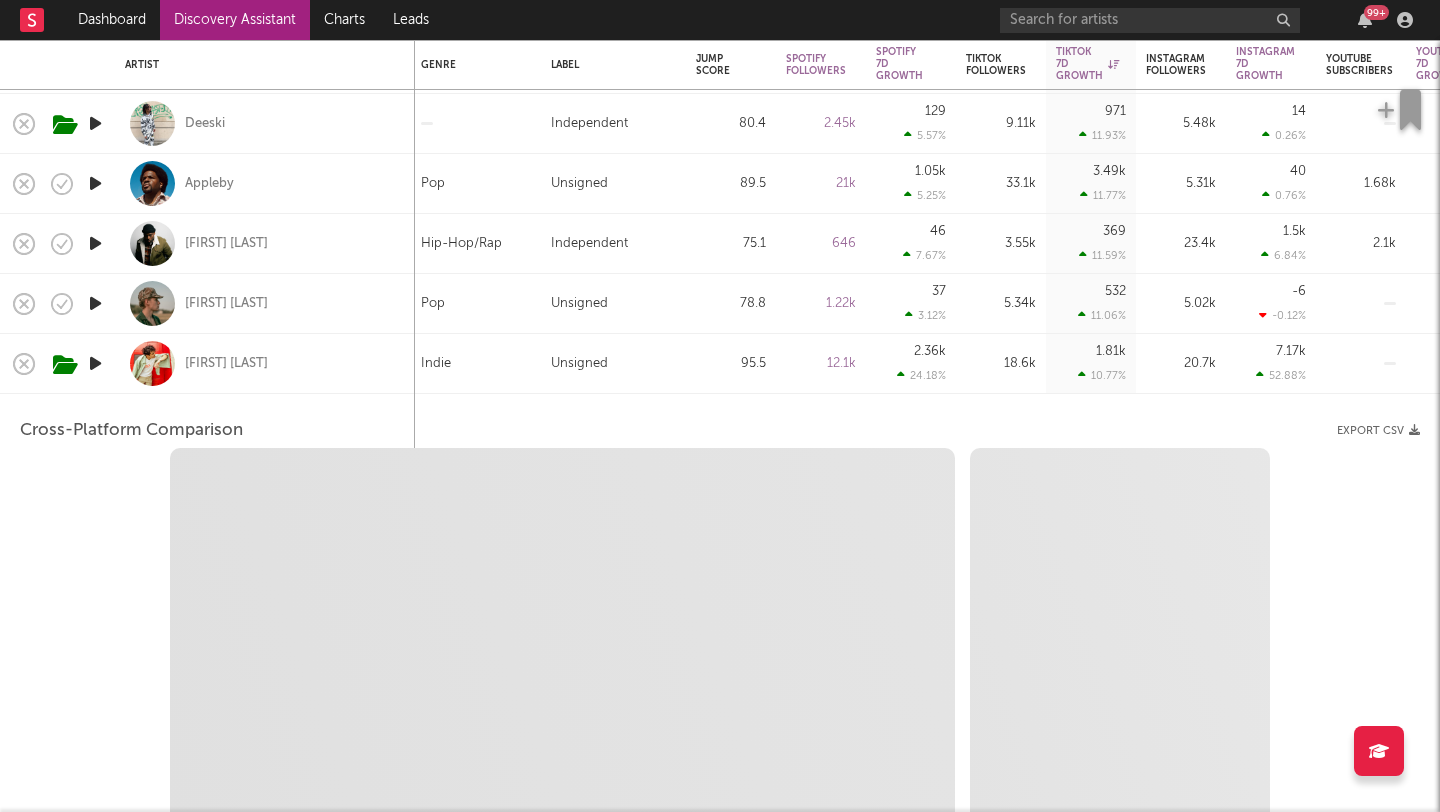 click on "Cam Rao" at bounding box center [265, 363] 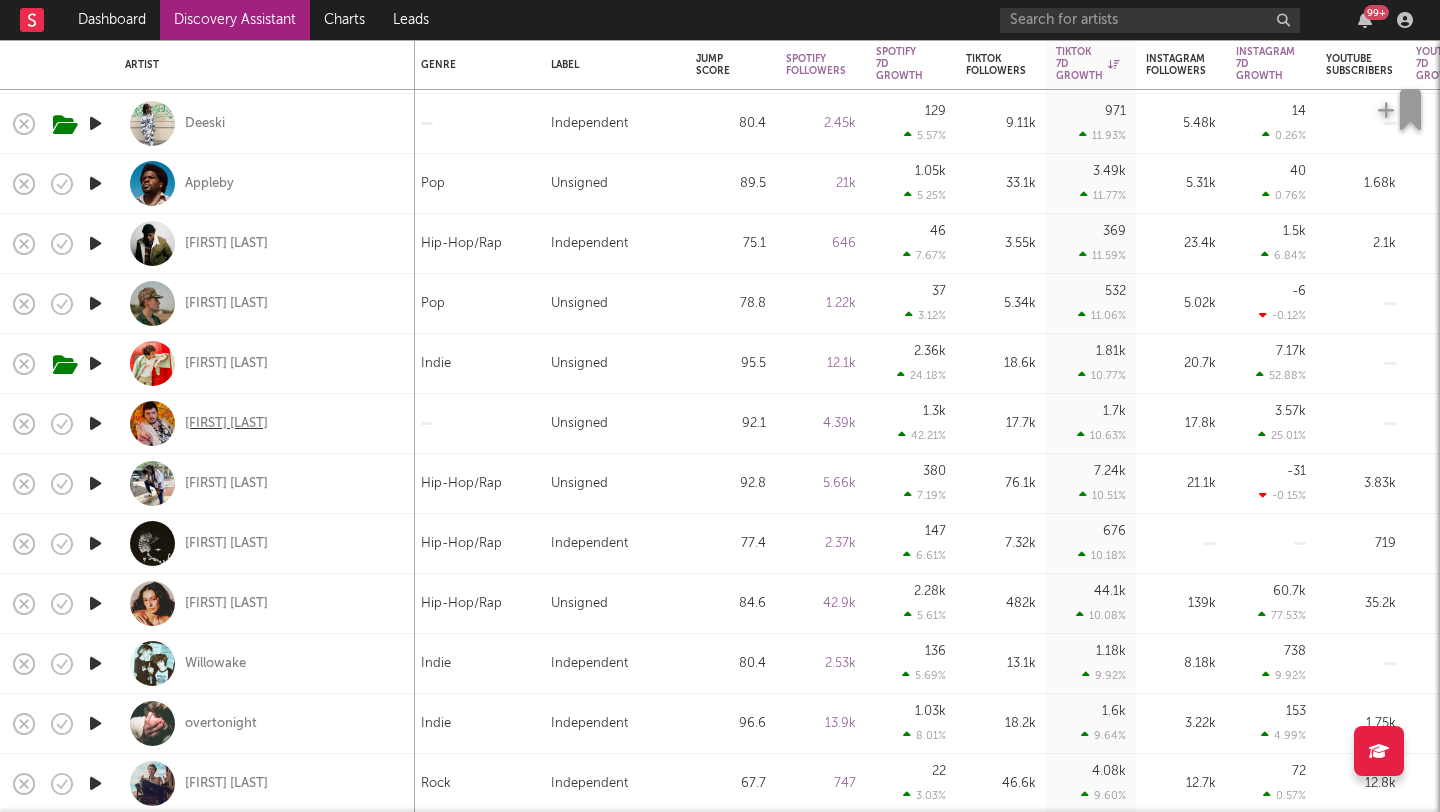 click on "Victor Jones" at bounding box center (226, 424) 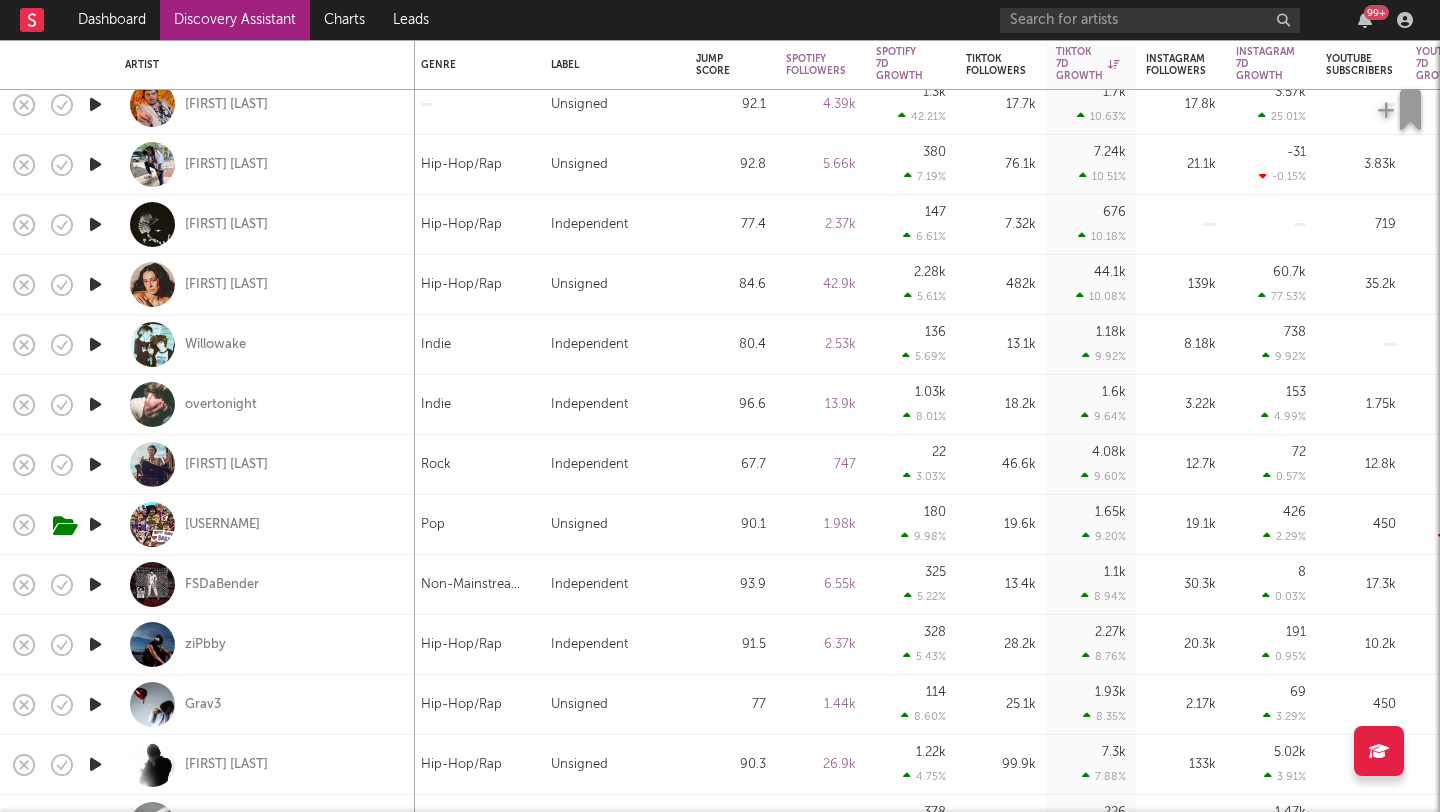 click at bounding box center (95, 284) 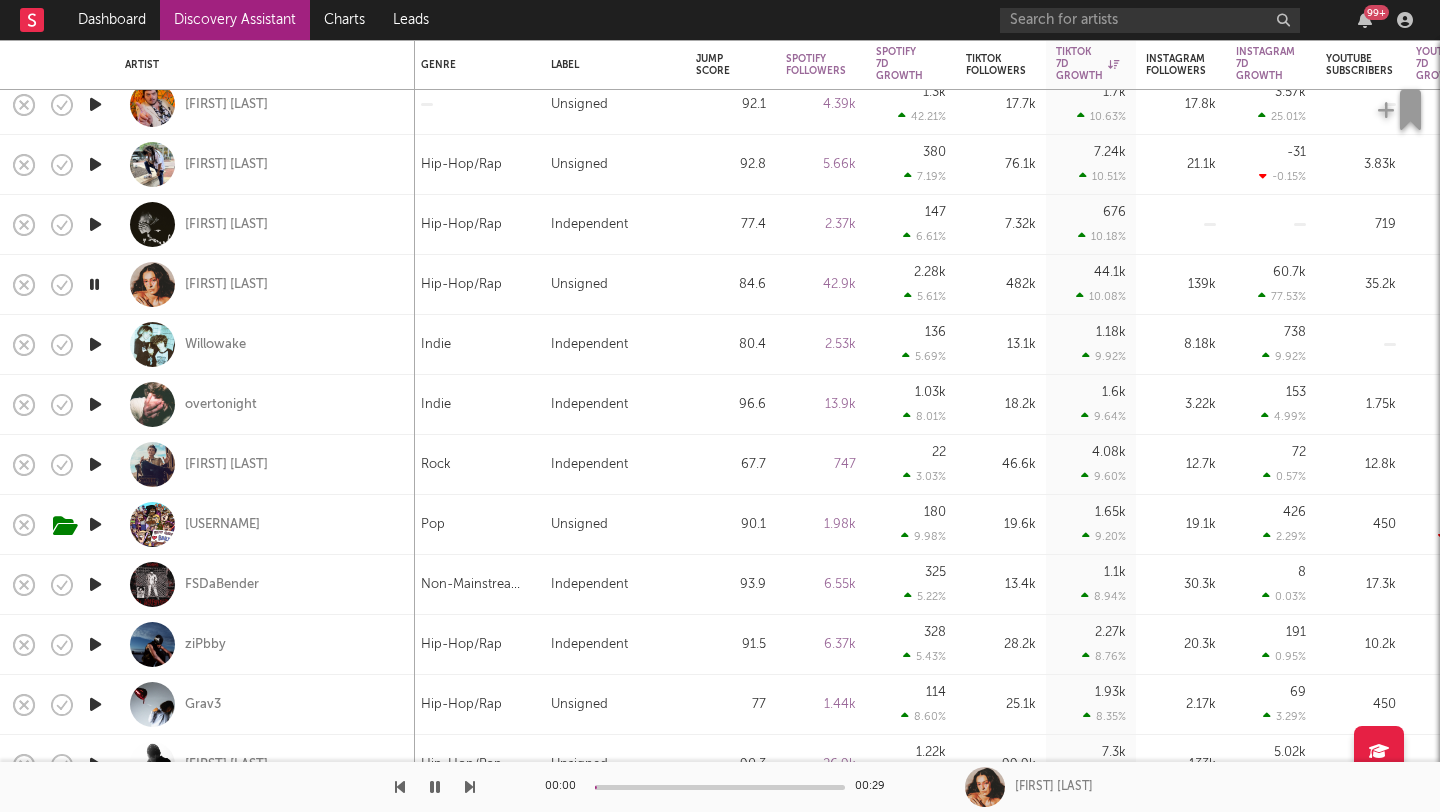 click at bounding box center (94, 284) 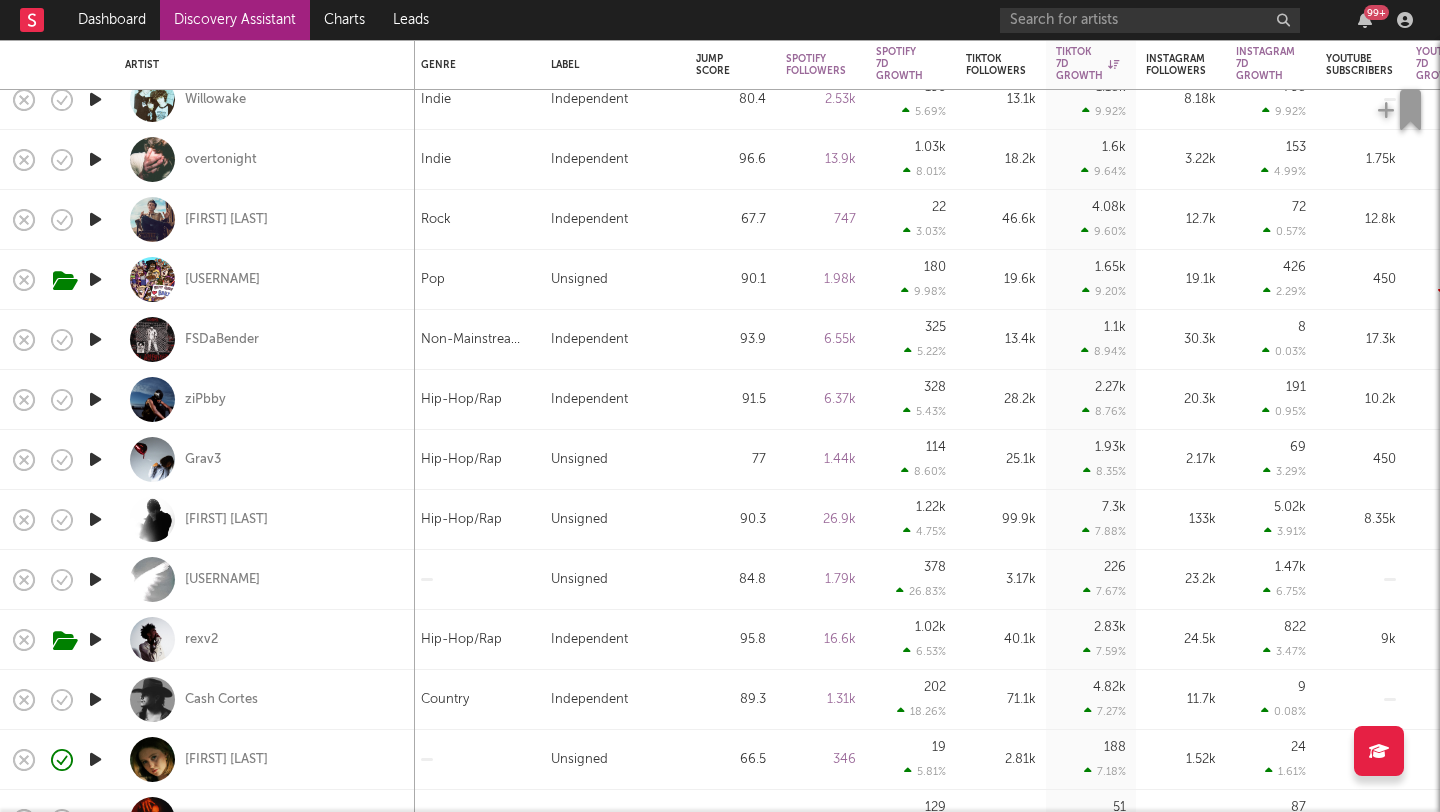 click at bounding box center (95, 219) 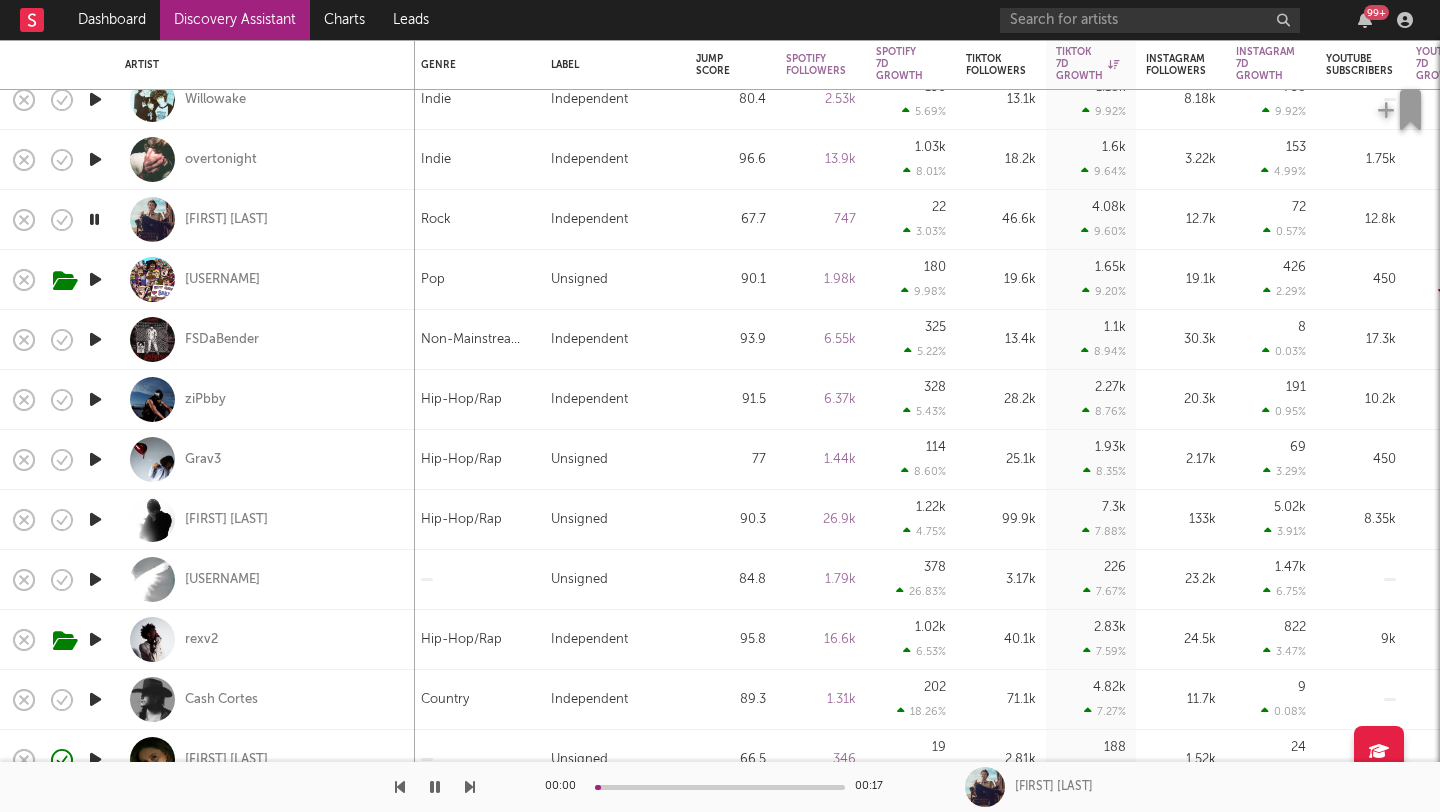 click at bounding box center (94, 219) 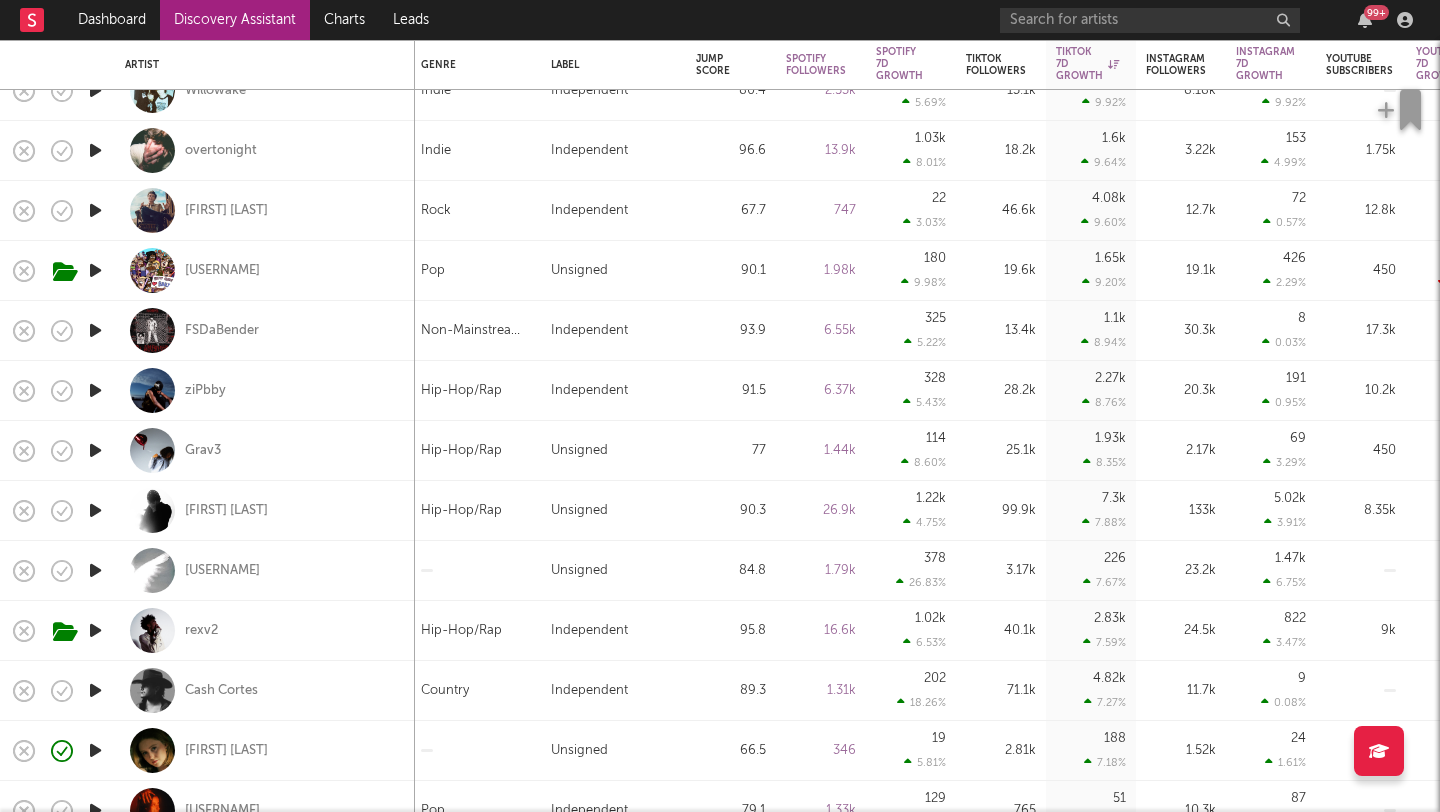 click at bounding box center [95, 390] 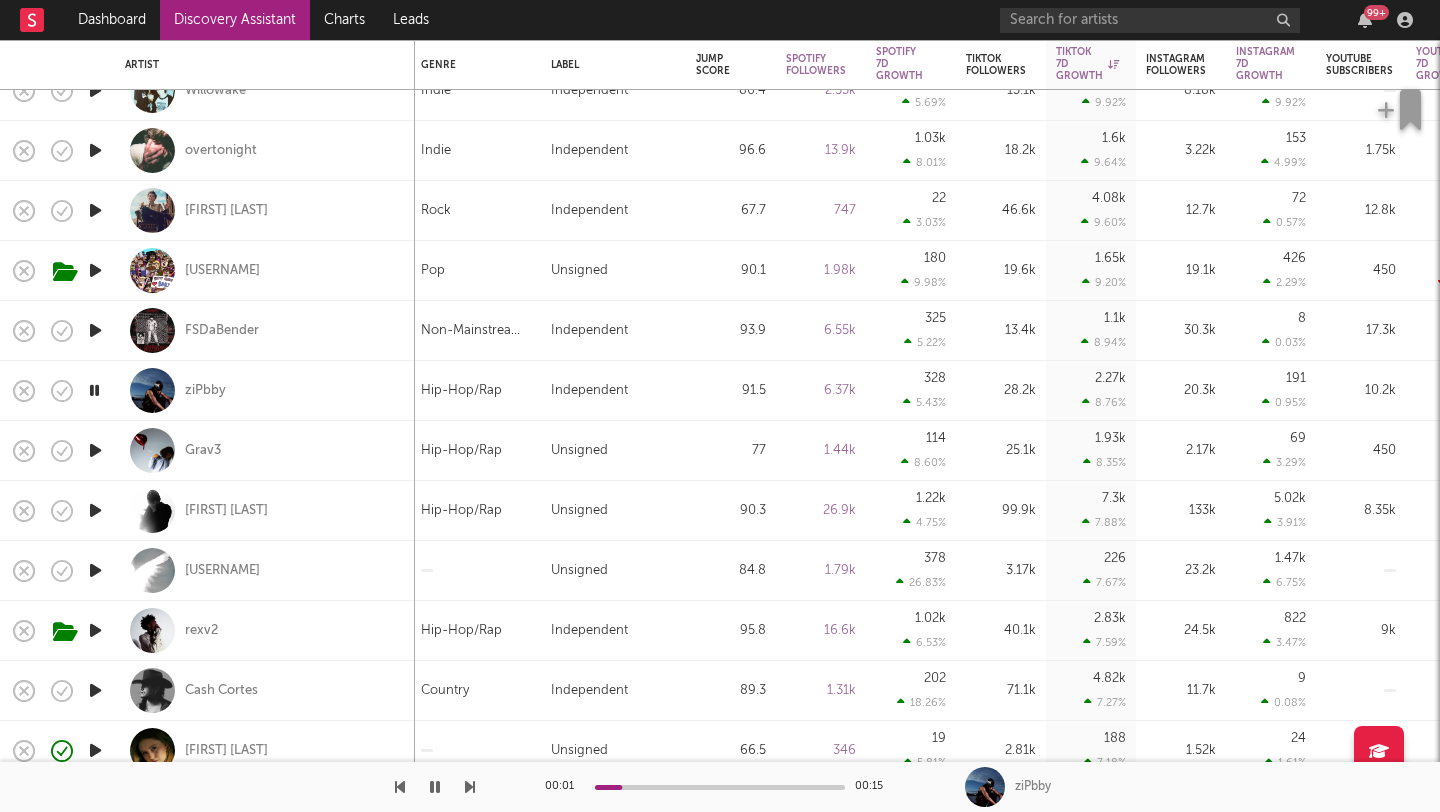 click at bounding box center (94, 390) 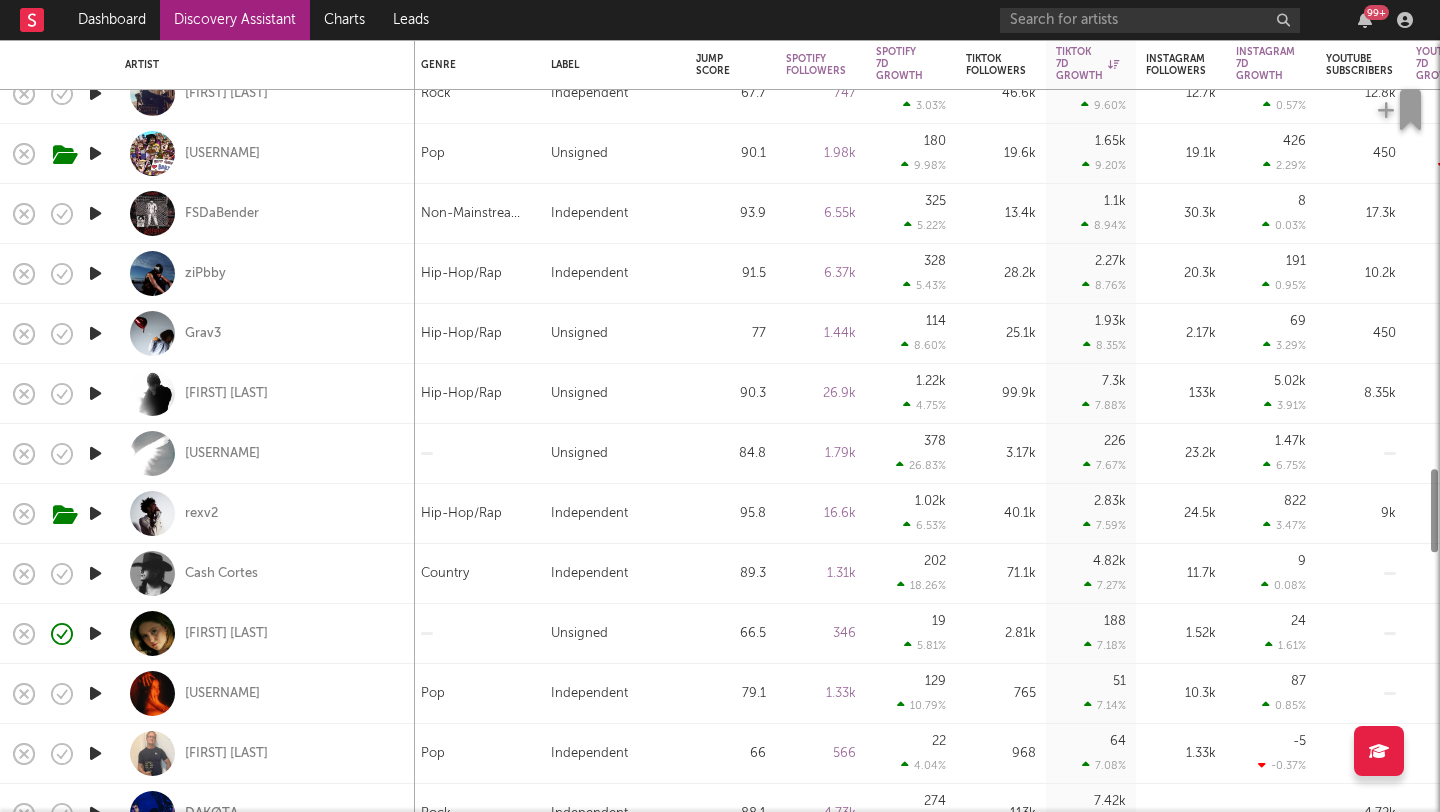 click at bounding box center (95, 393) 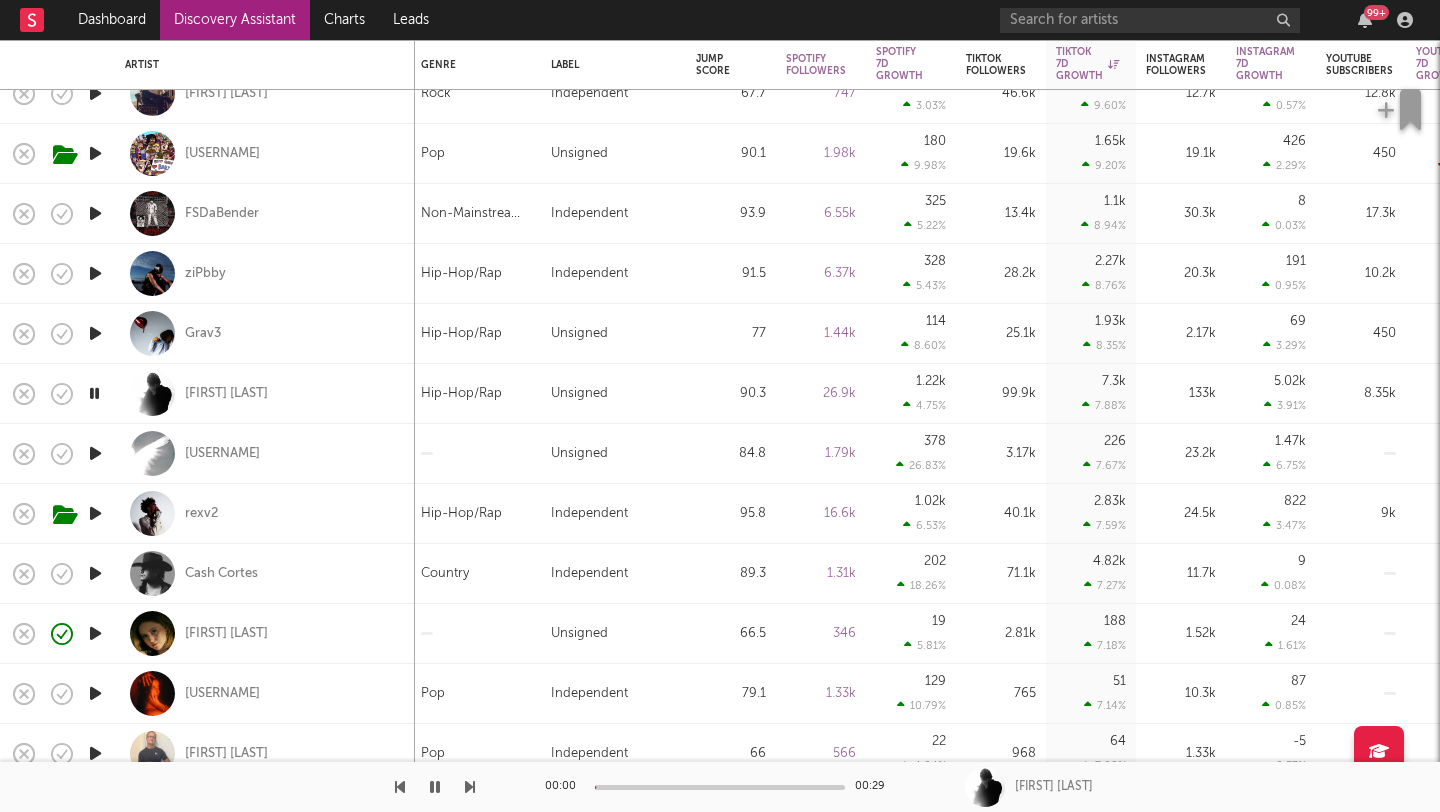 click at bounding box center [94, 393] 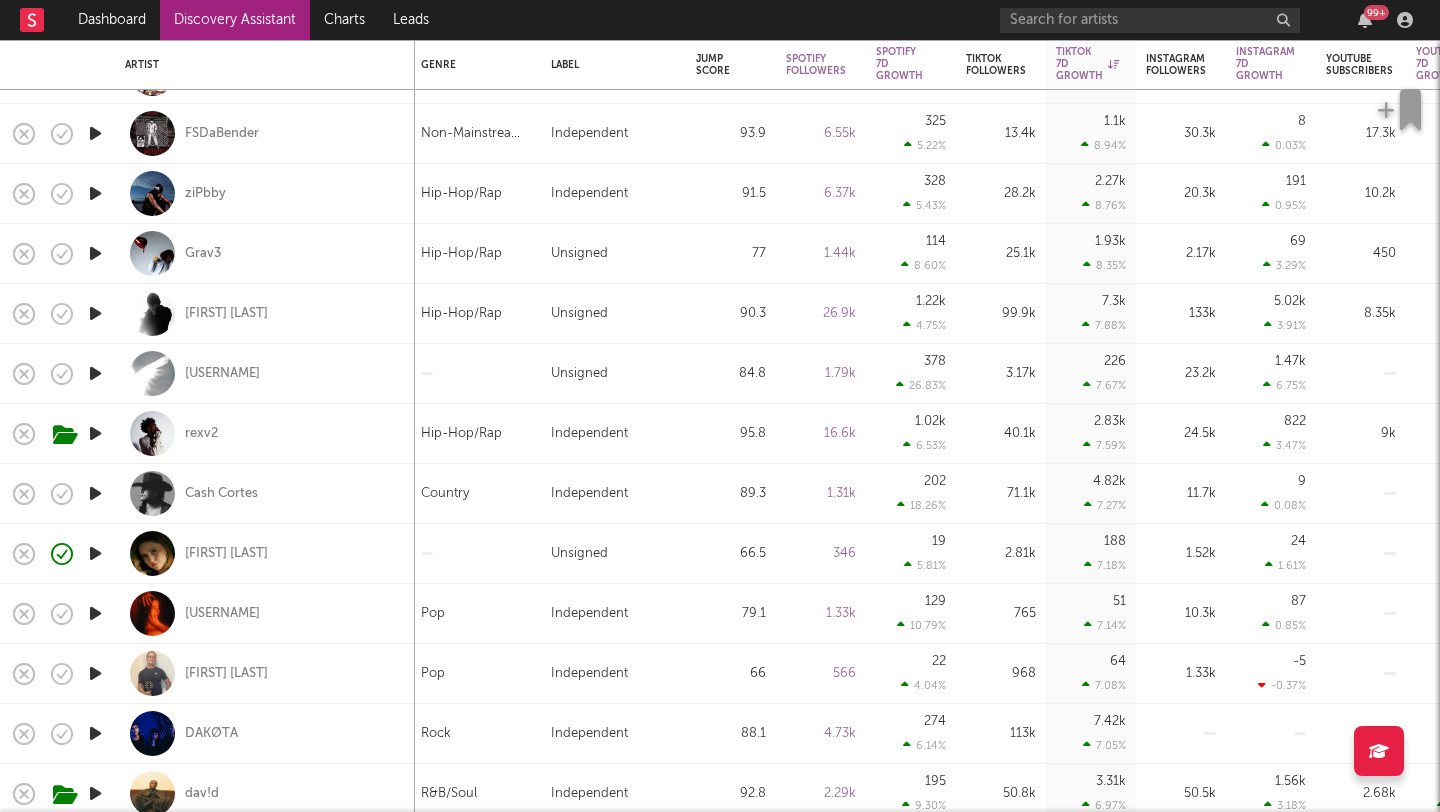 click at bounding box center (95, 373) 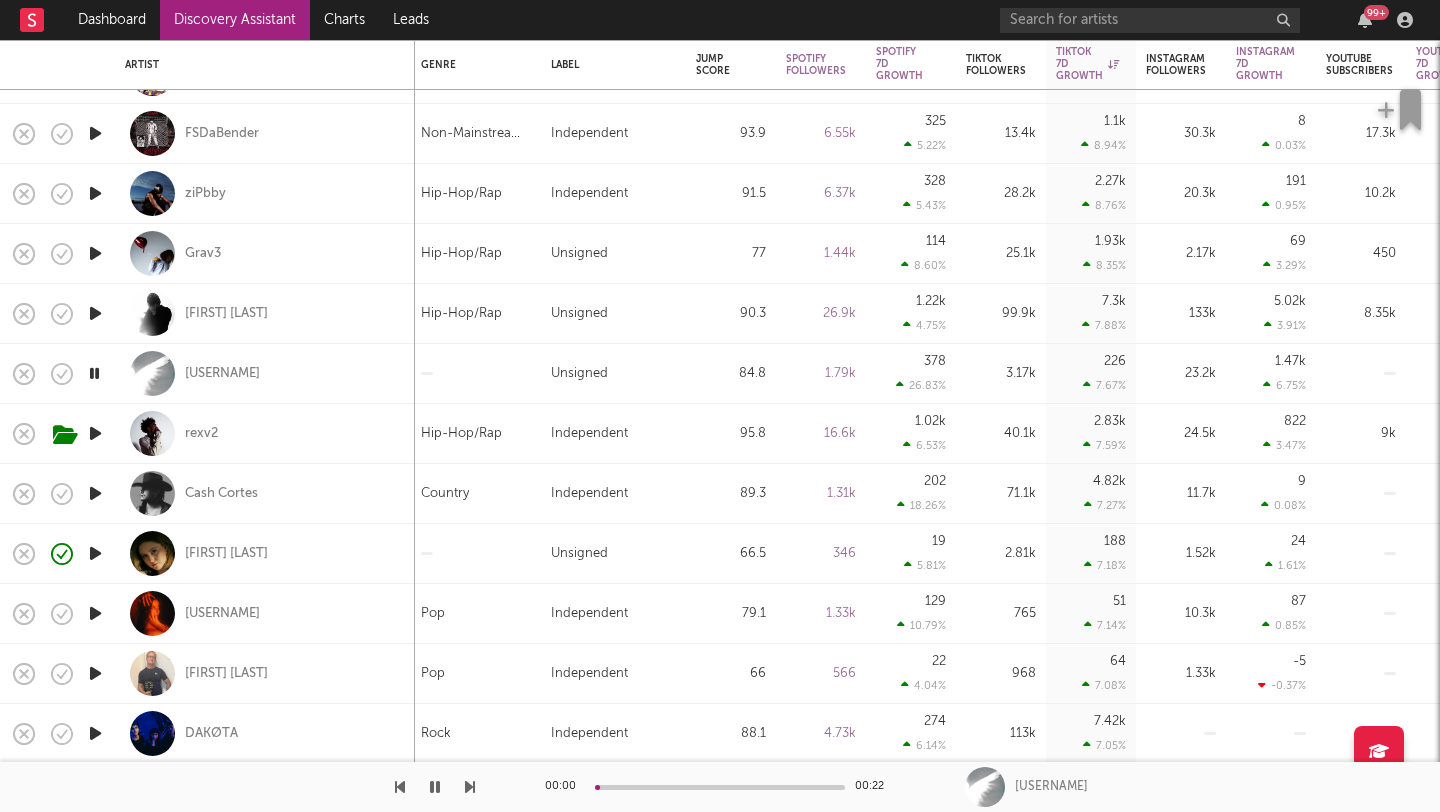 click at bounding box center (94, 373) 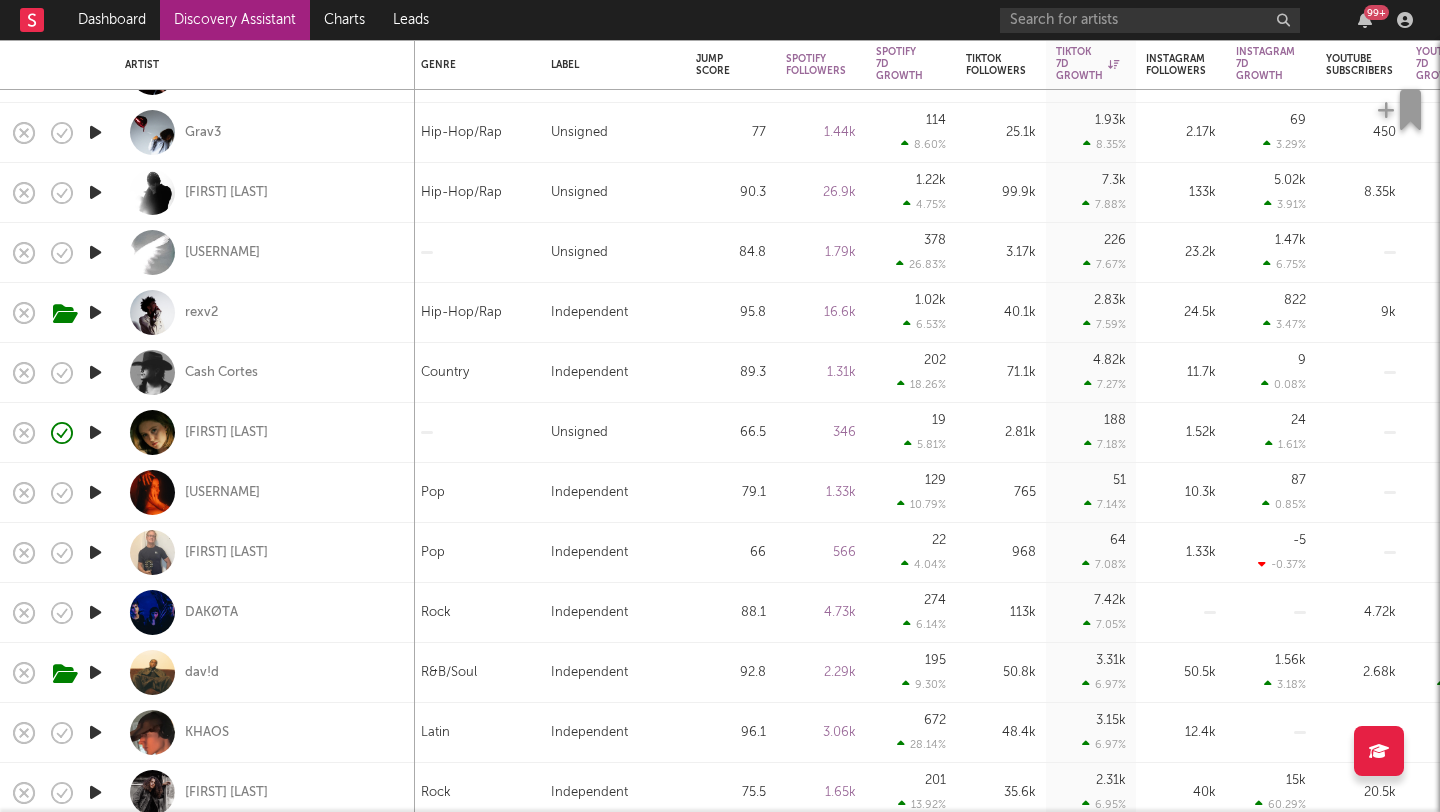 click at bounding box center (95, 372) 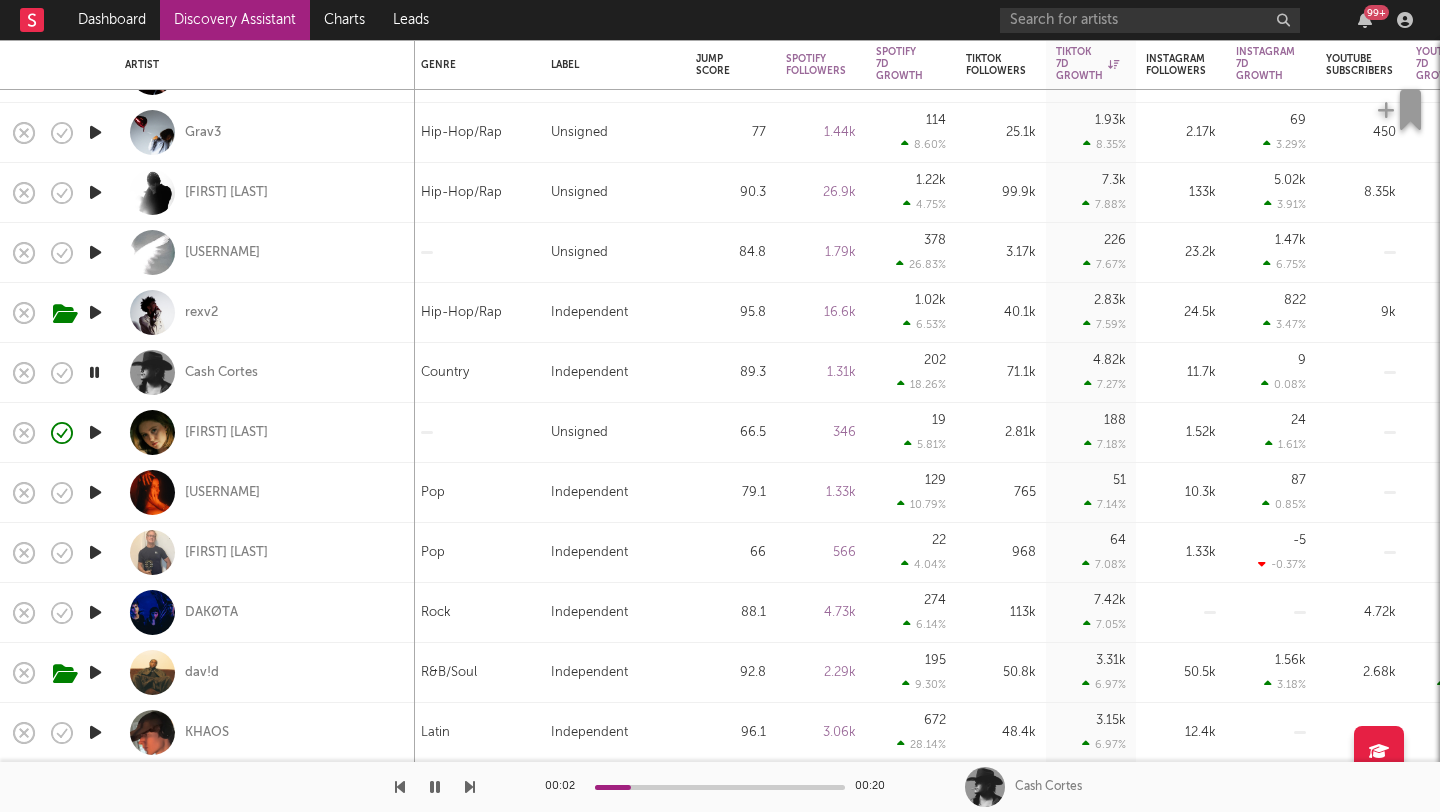 click at bounding box center (94, 372) 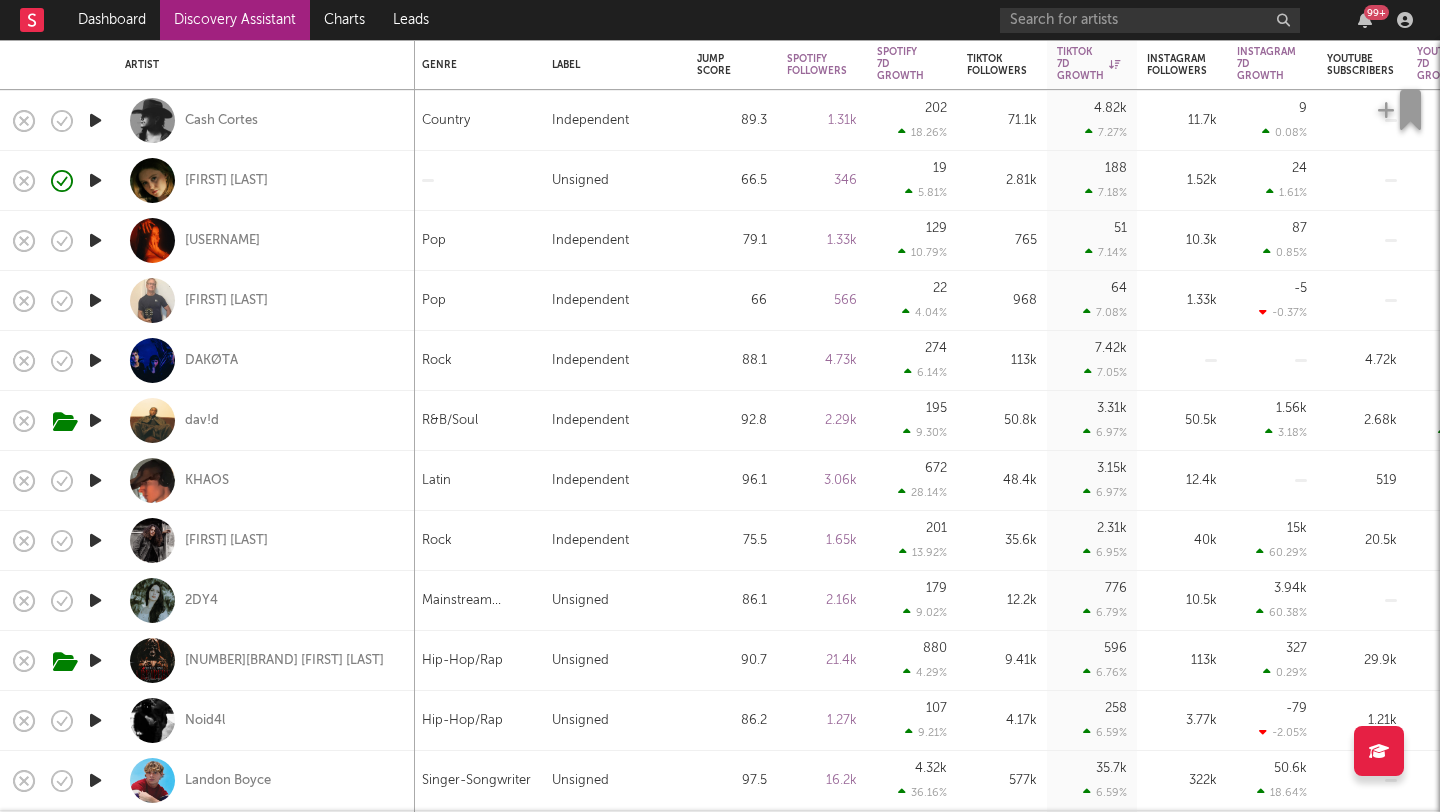 click at bounding box center [95, 480] 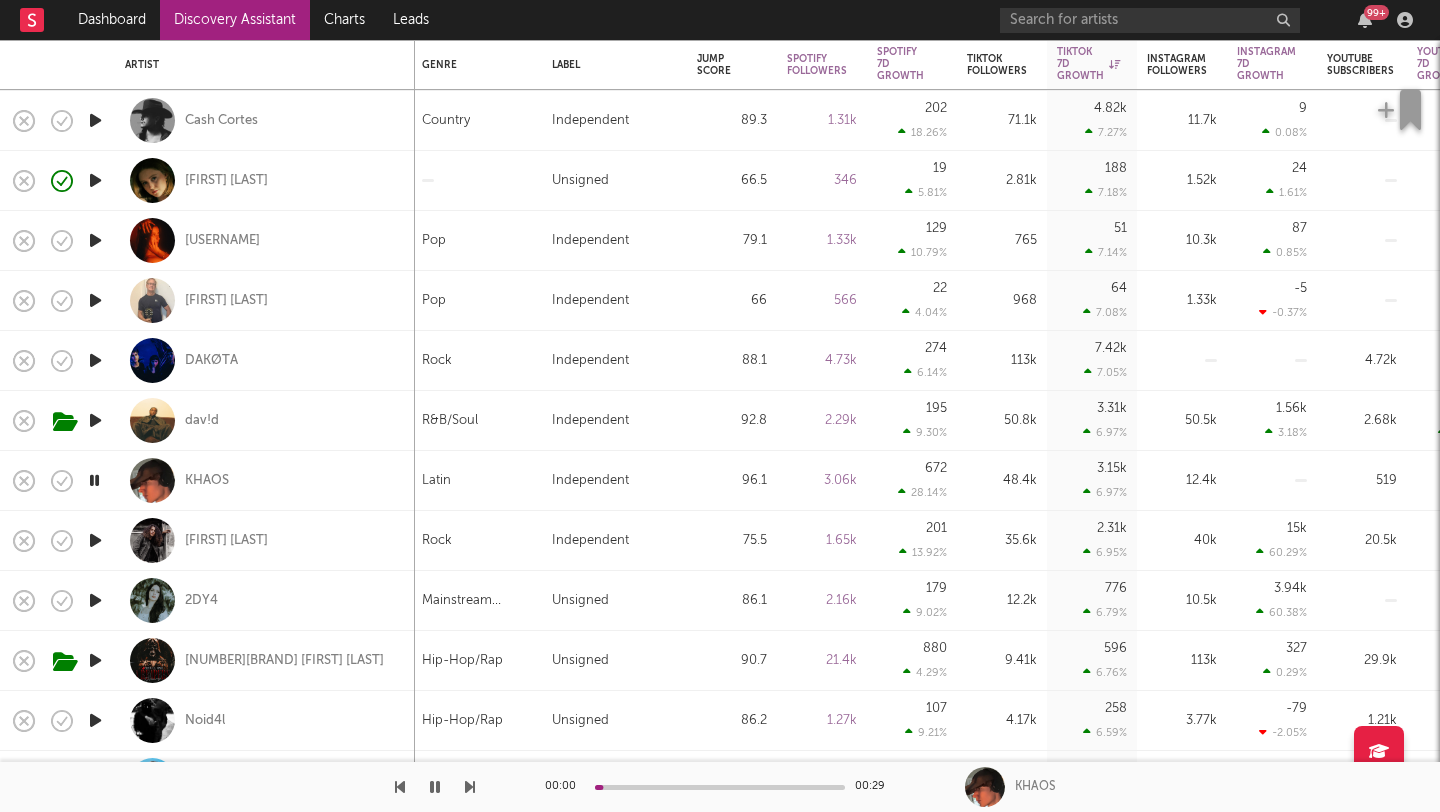 click at bounding box center (94, 480) 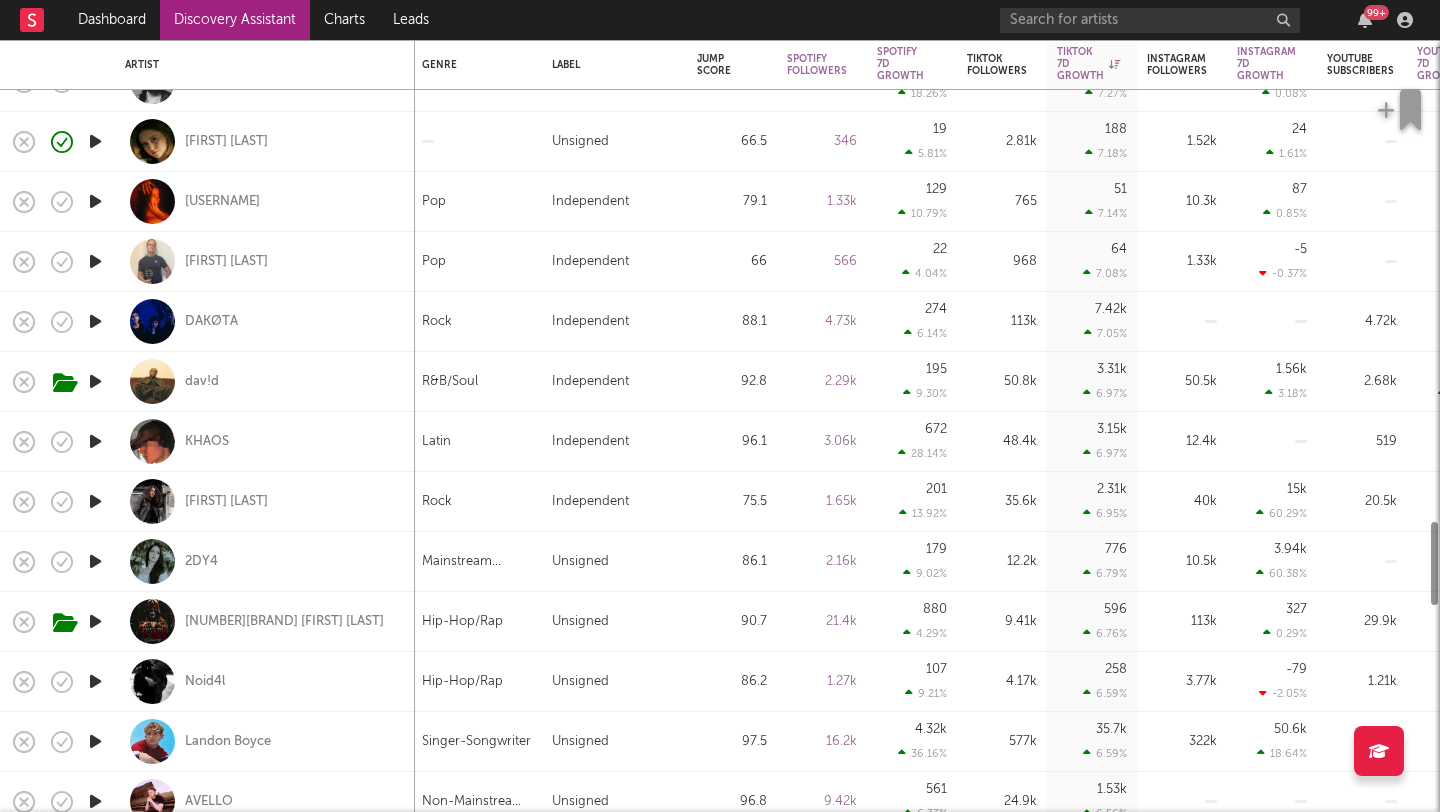 click at bounding box center (95, 501) 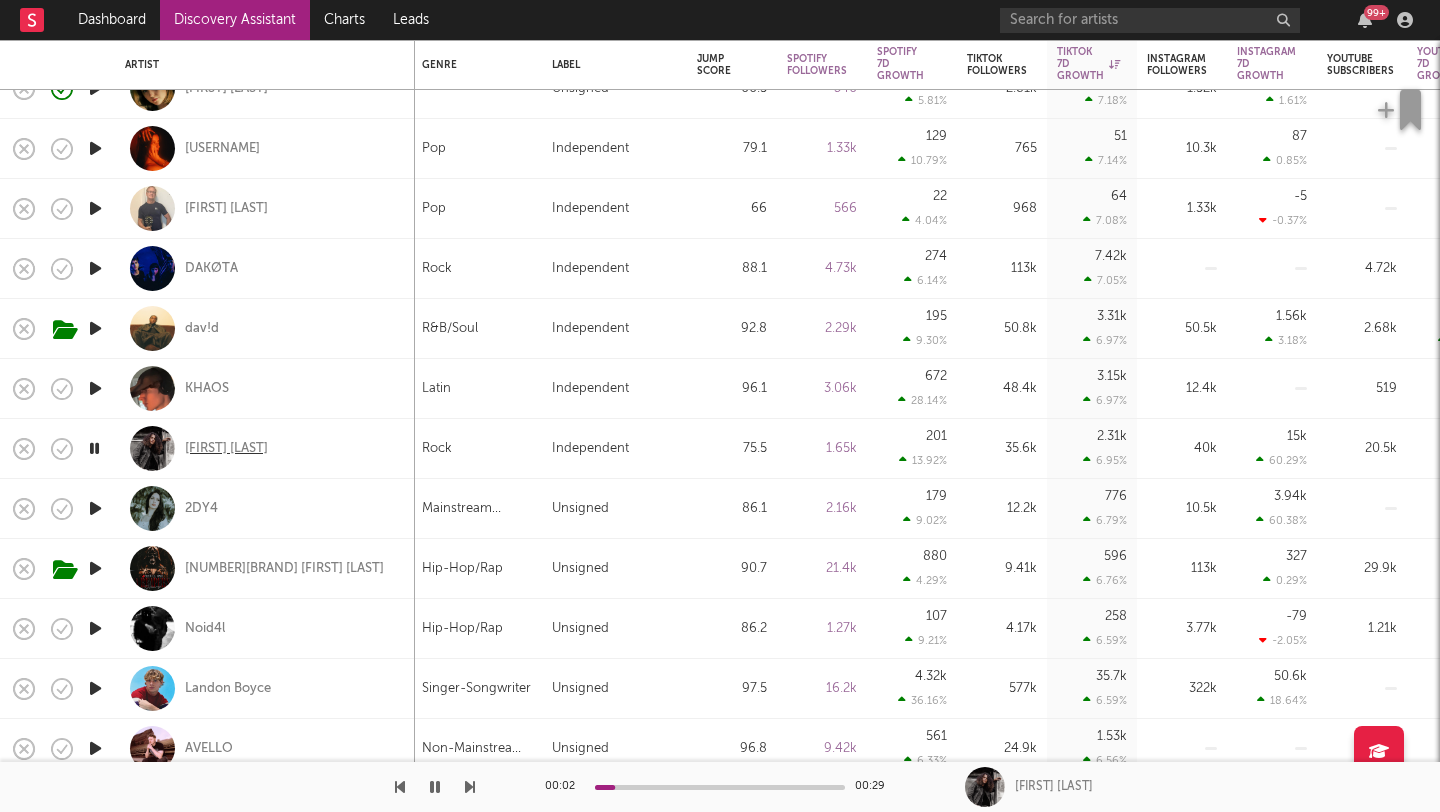 click on "Dylan Zangwill" at bounding box center [226, 449] 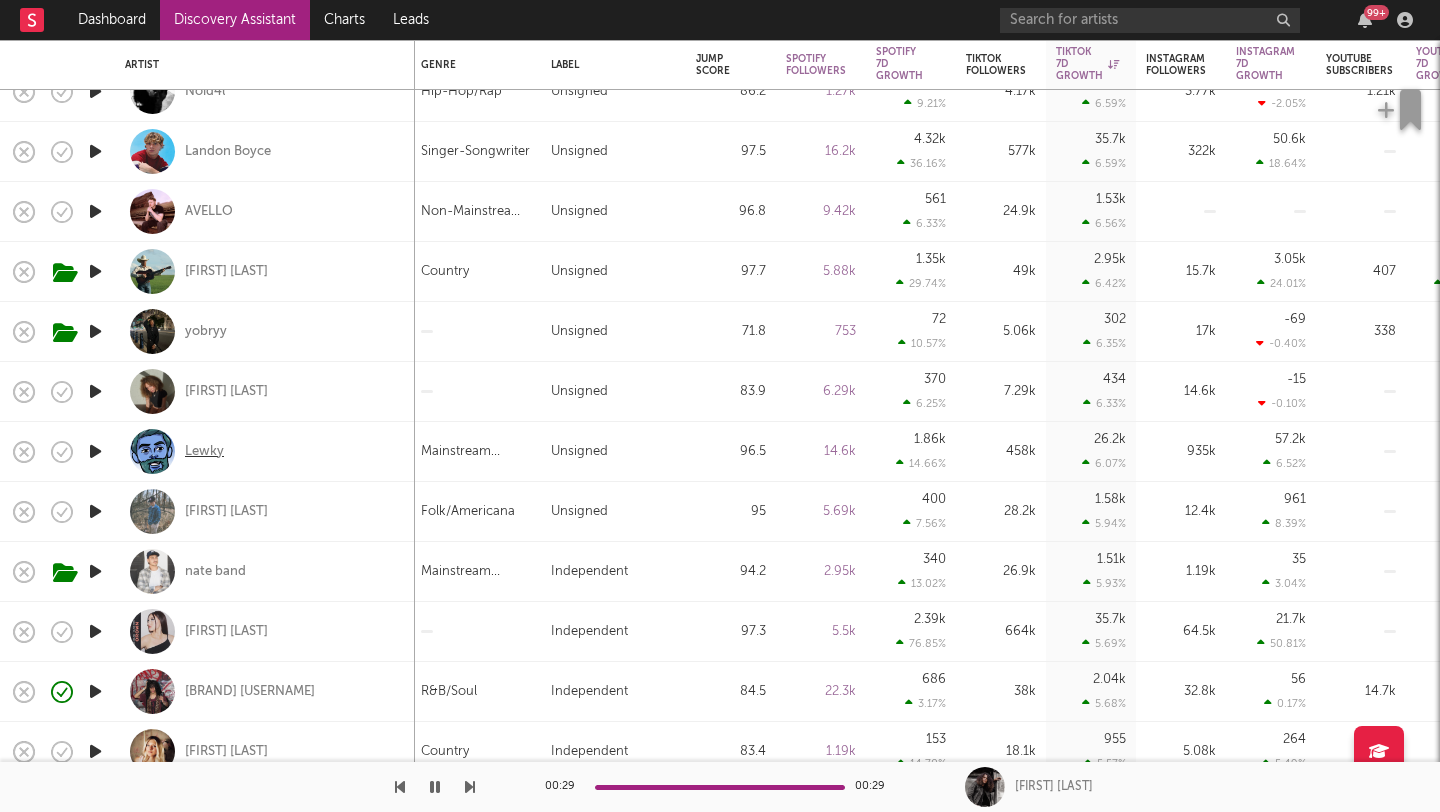 click on "Lewky" at bounding box center [204, 452] 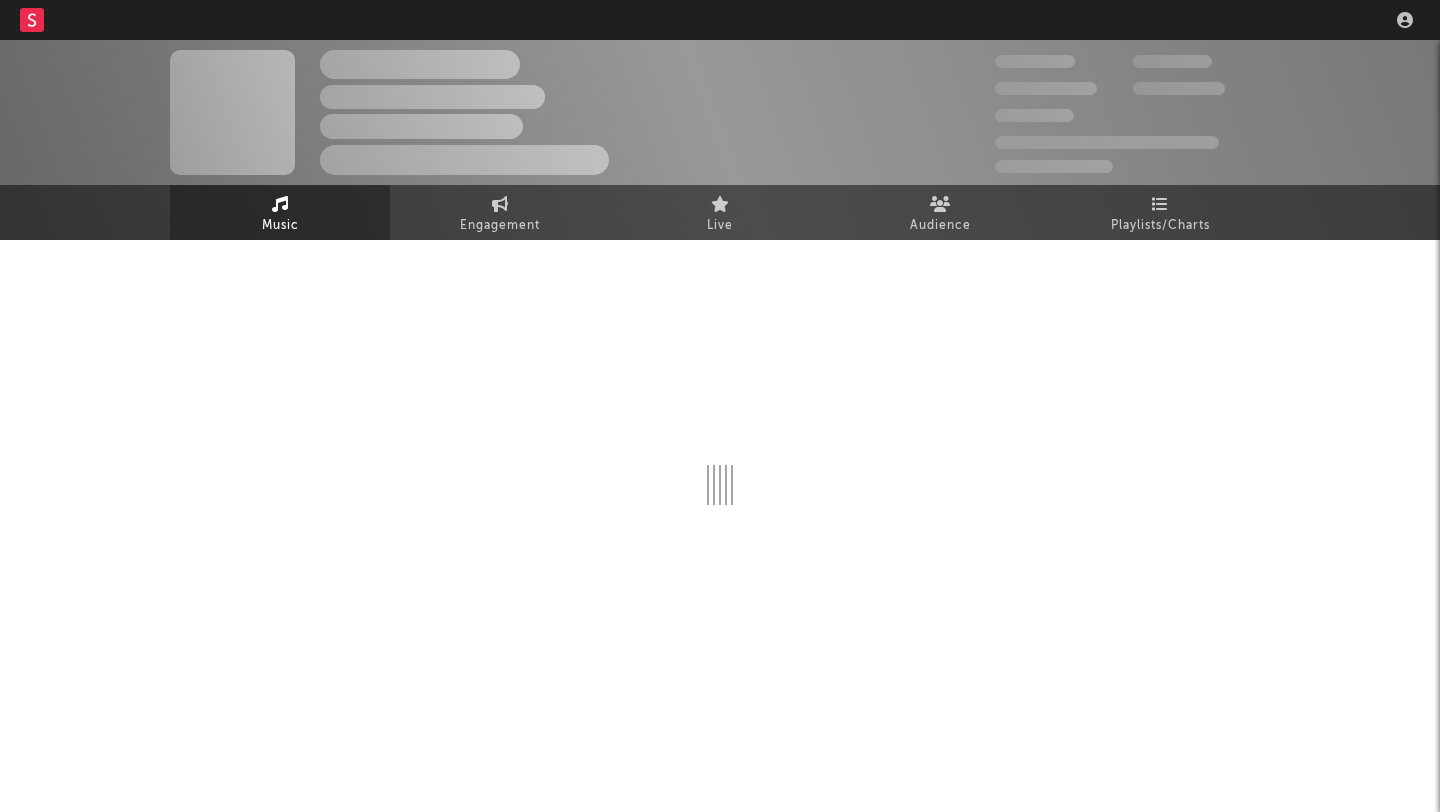 scroll, scrollTop: 0, scrollLeft: 0, axis: both 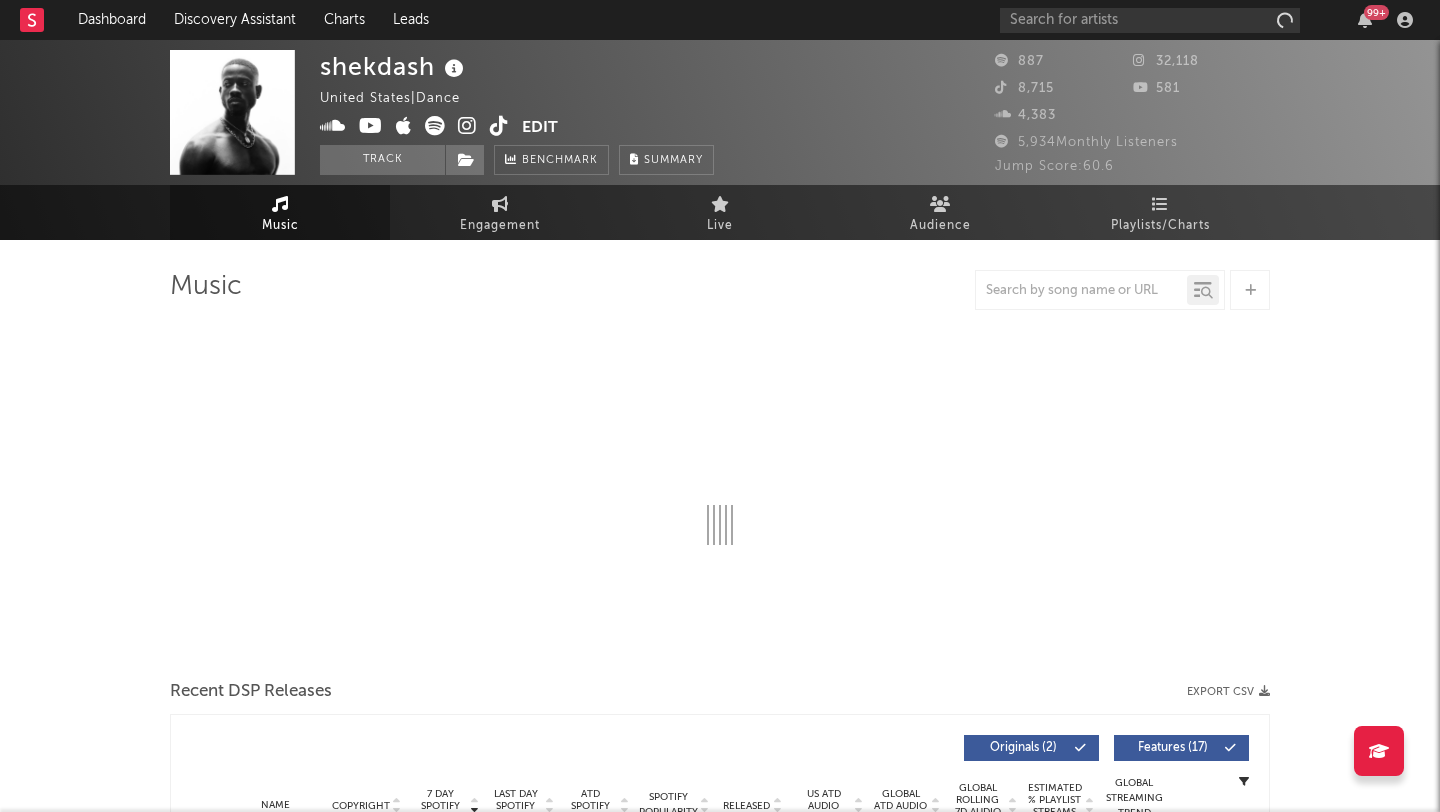 select on "1w" 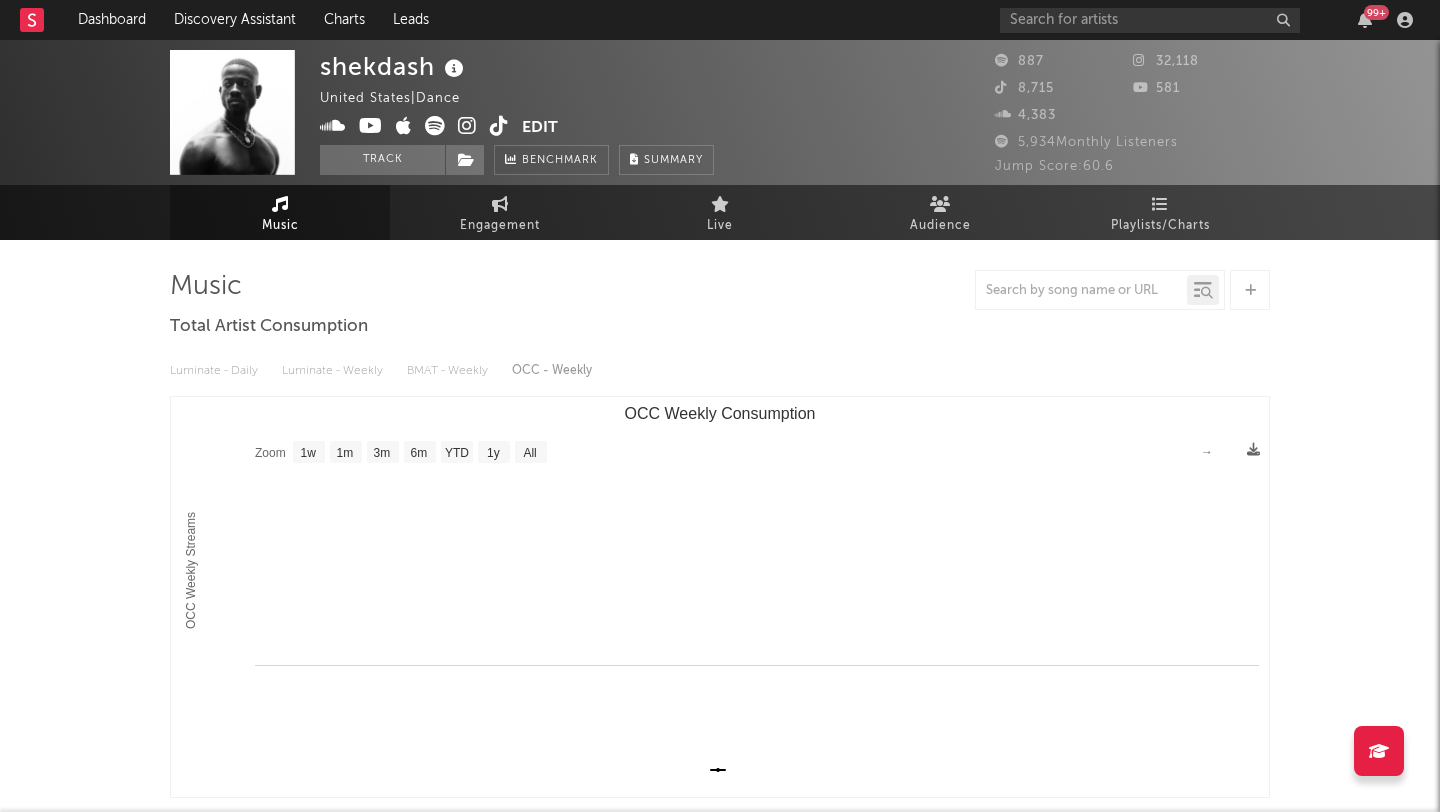 click at bounding box center (499, 126) 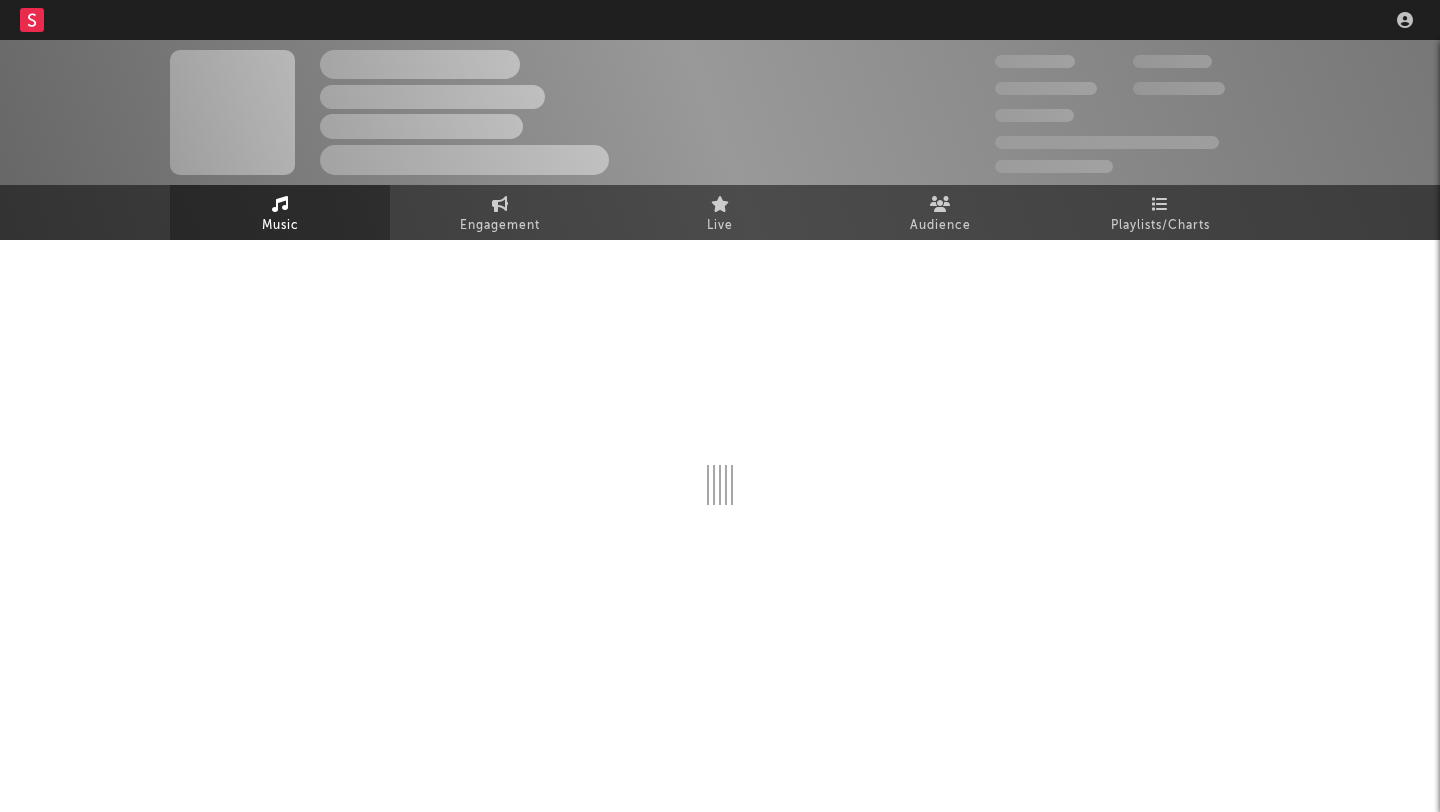 scroll, scrollTop: 0, scrollLeft: 0, axis: both 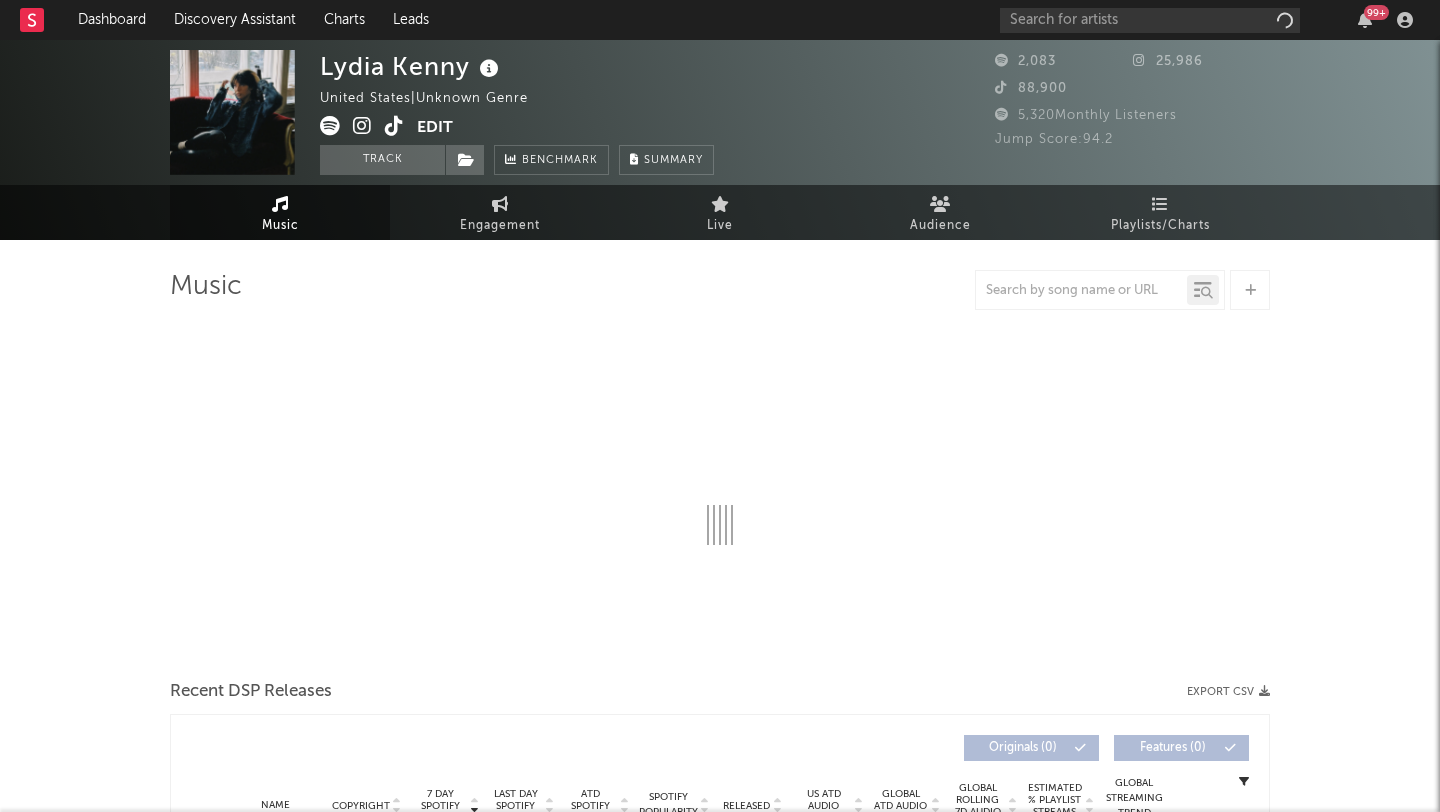 select on "1w" 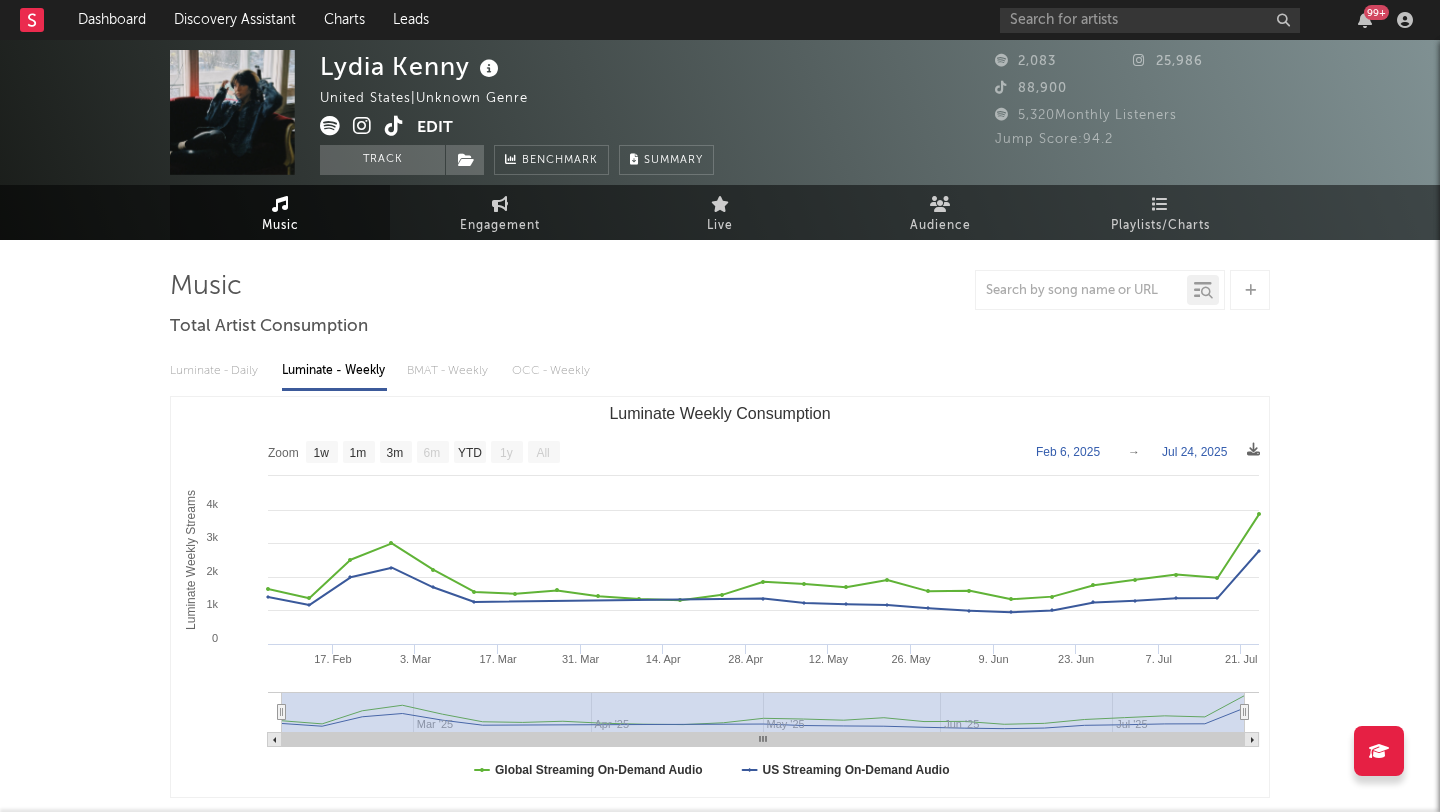 click at bounding box center (394, 126) 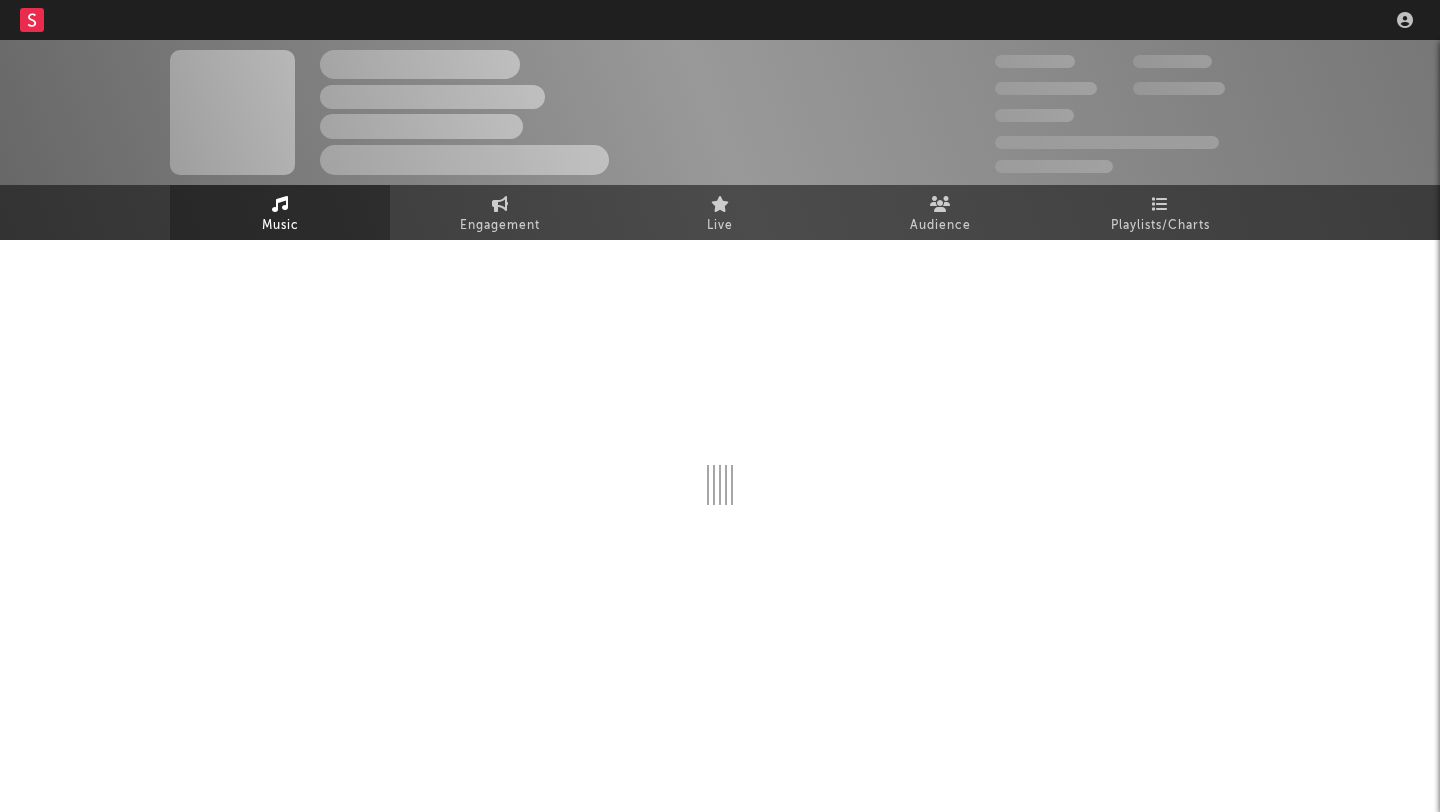 scroll, scrollTop: 0, scrollLeft: 0, axis: both 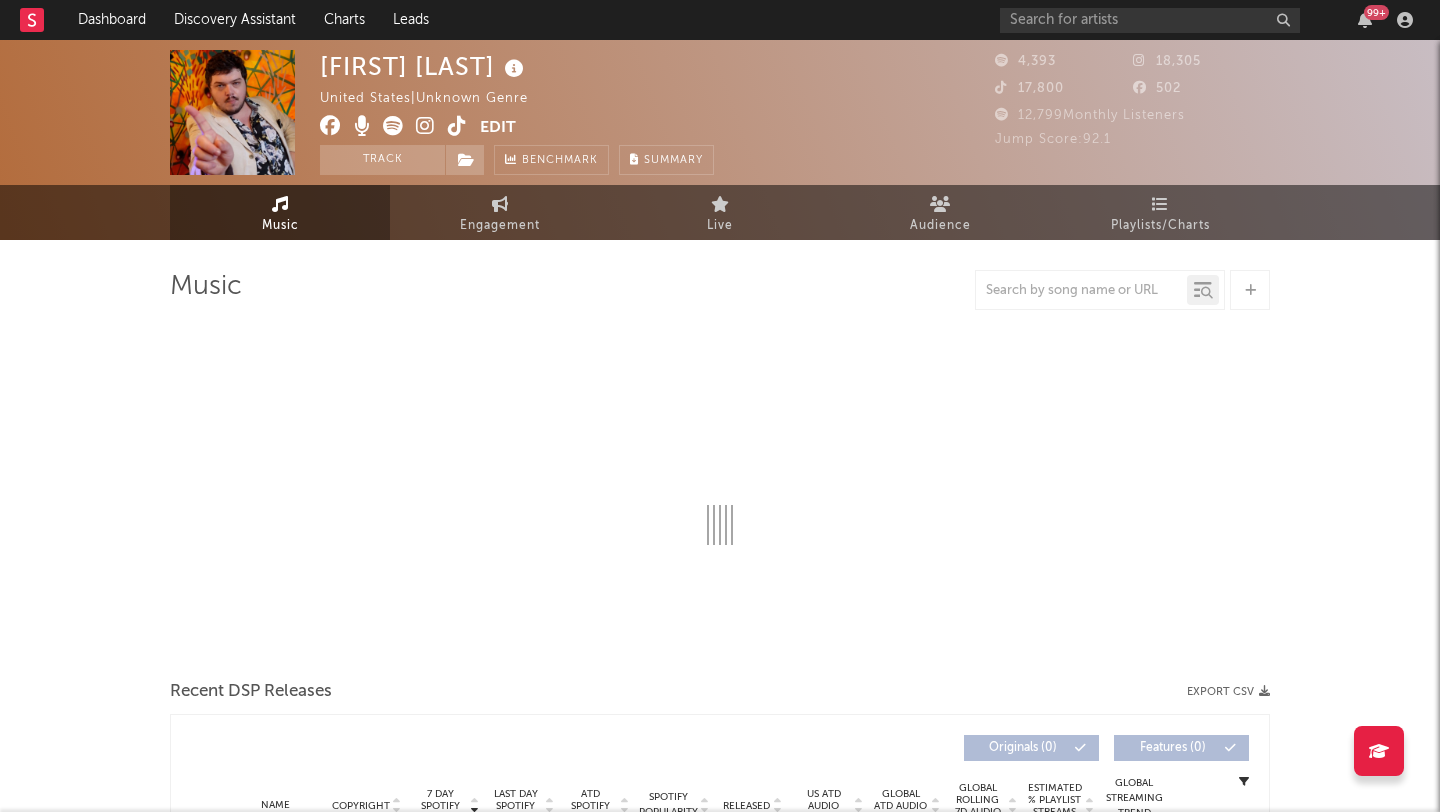 select on "1w" 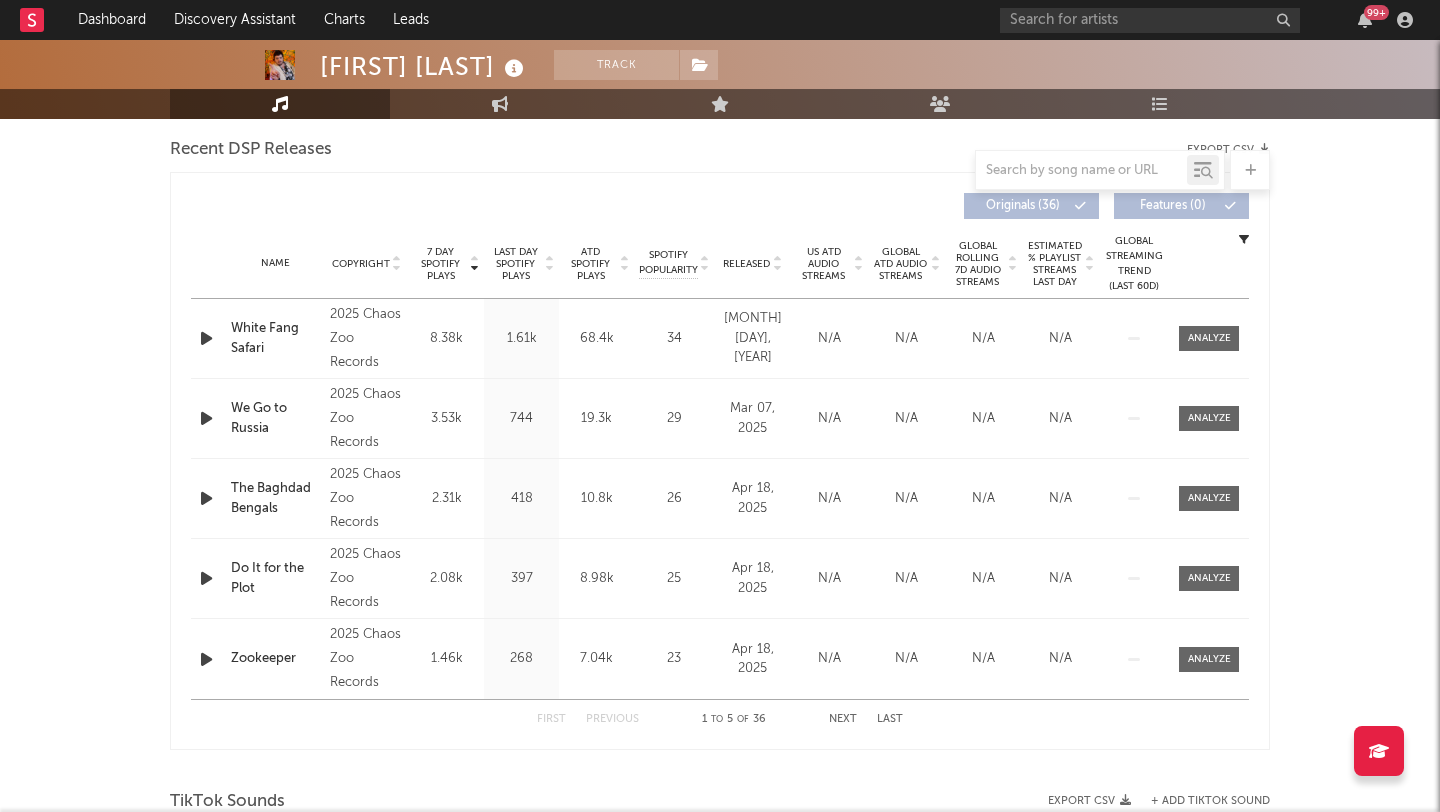 scroll, scrollTop: 694, scrollLeft: 0, axis: vertical 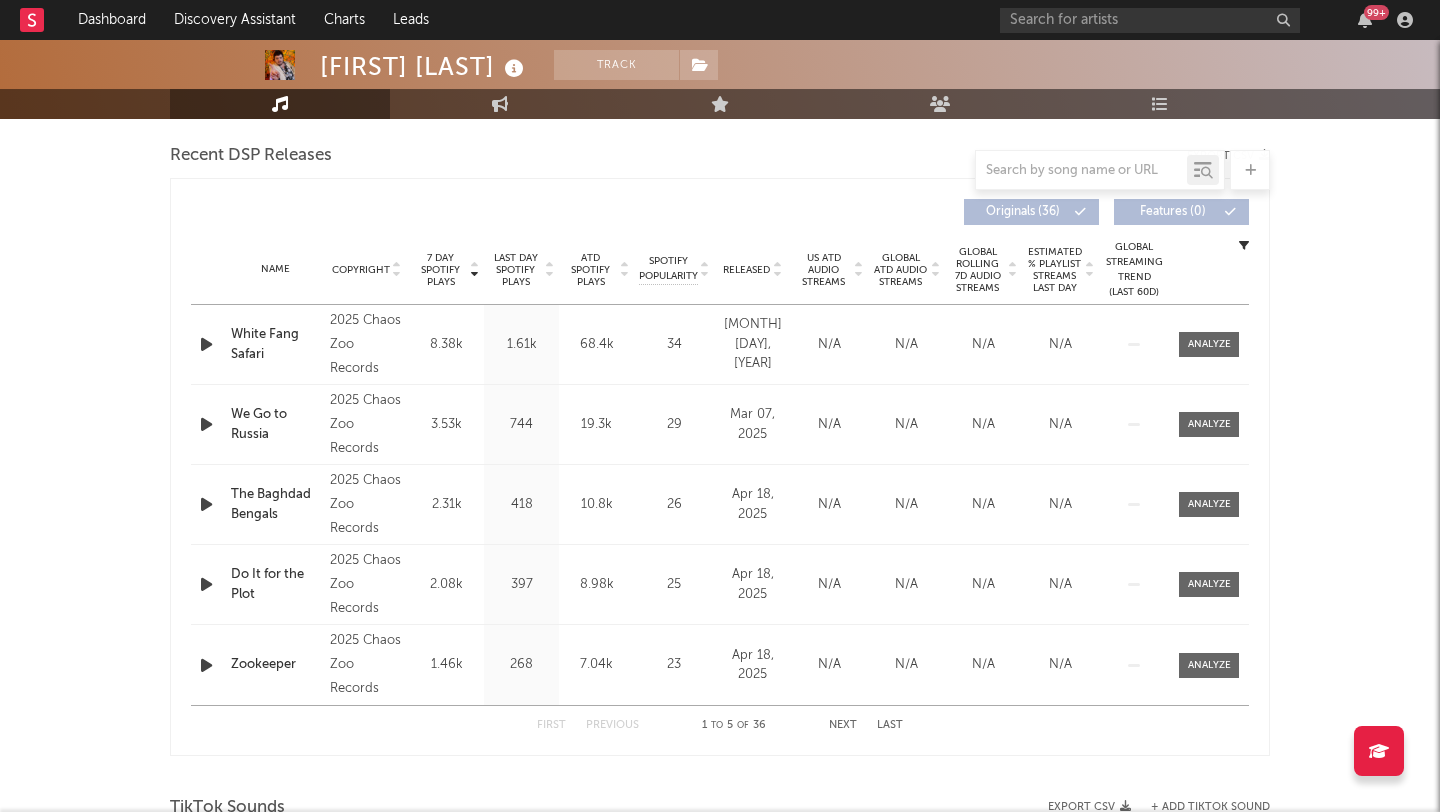 click at bounding box center [208, 344] 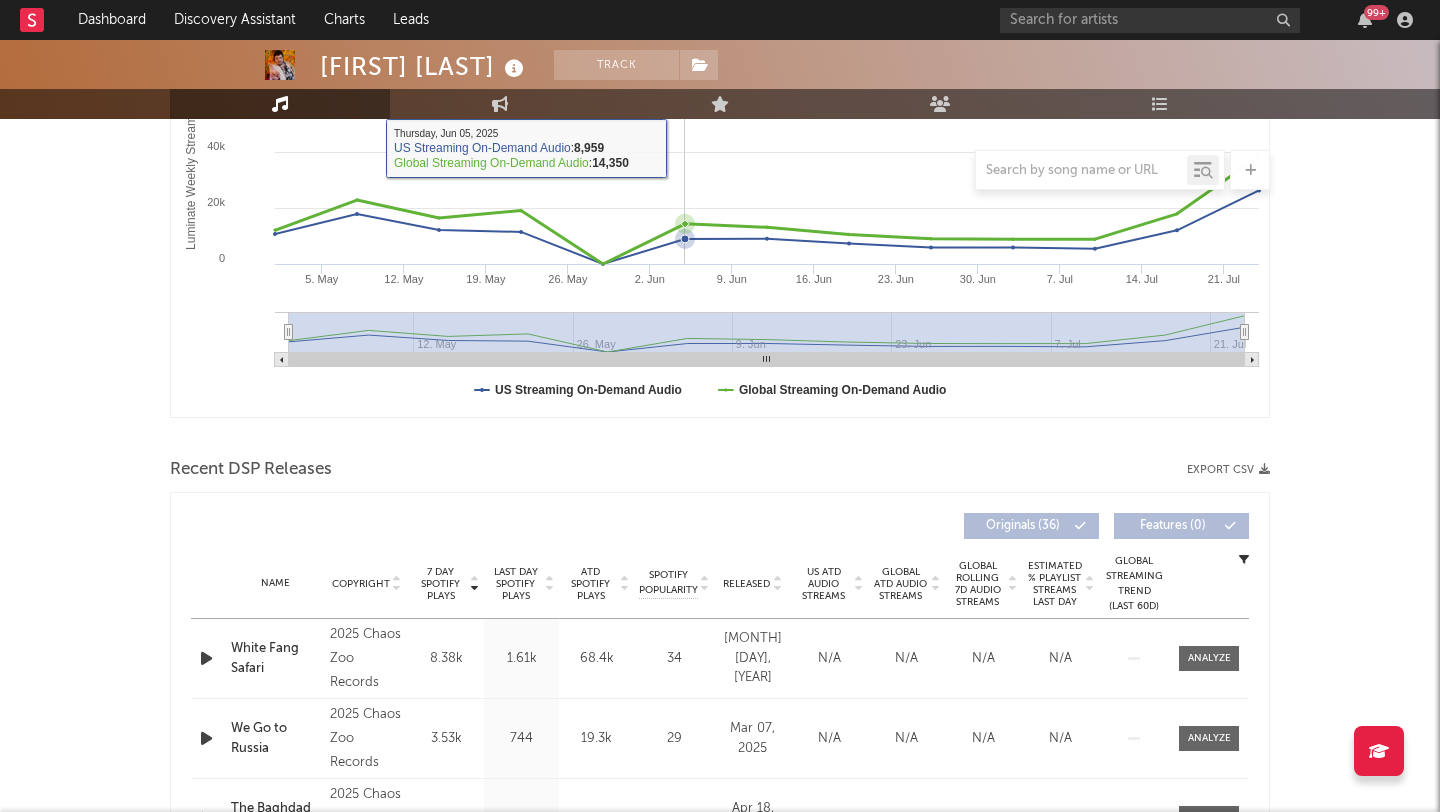 scroll, scrollTop: 0, scrollLeft: 0, axis: both 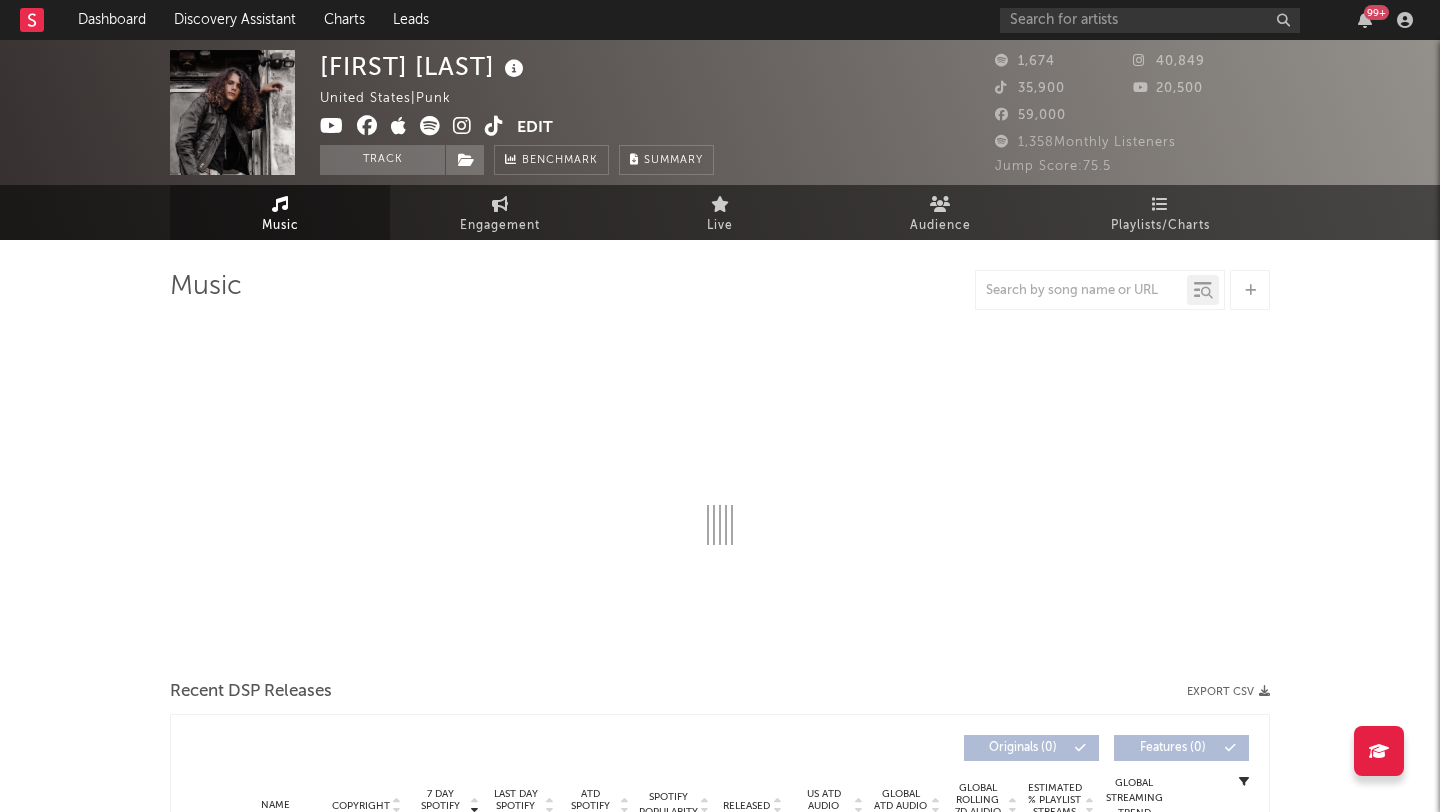 select on "6m" 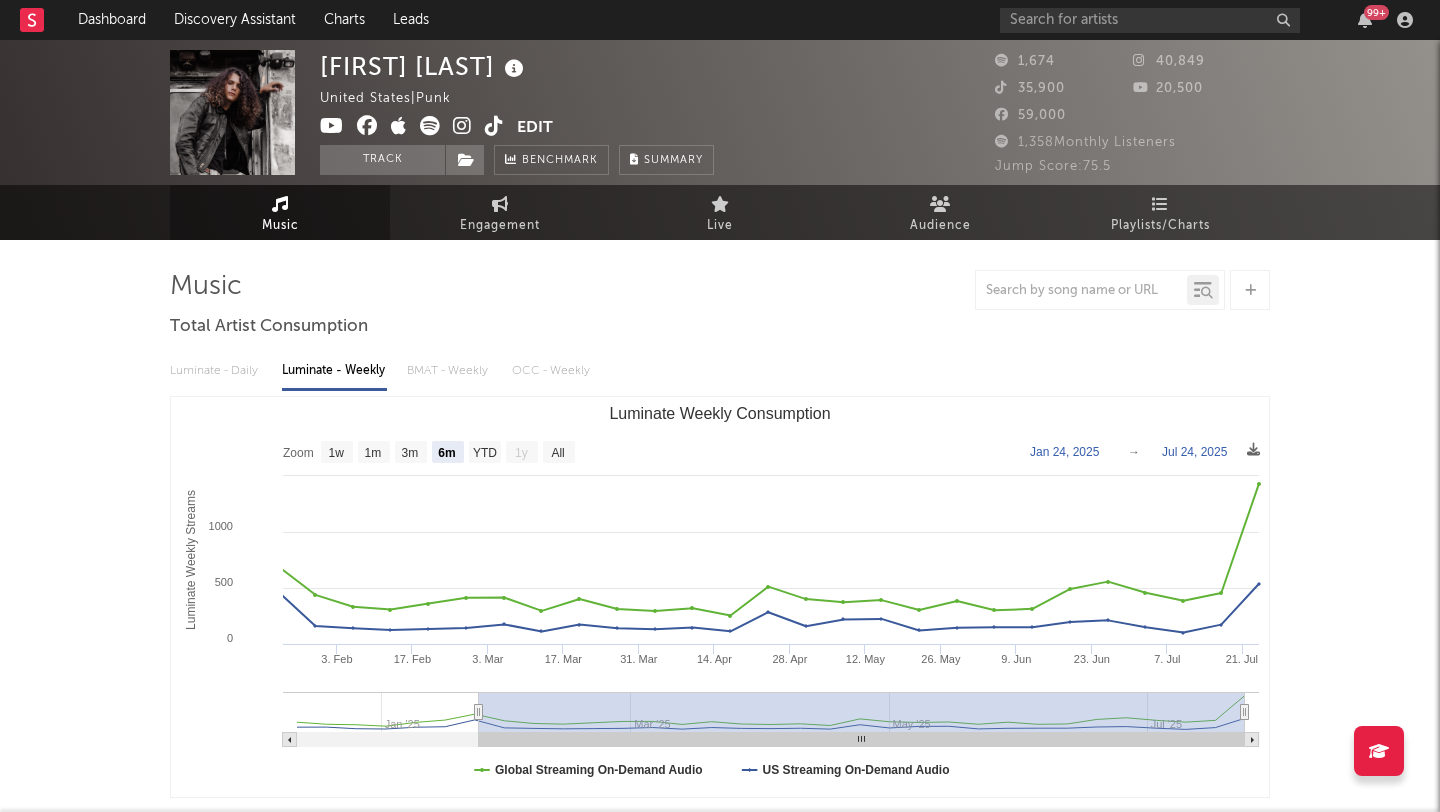 scroll, scrollTop: 0, scrollLeft: 0, axis: both 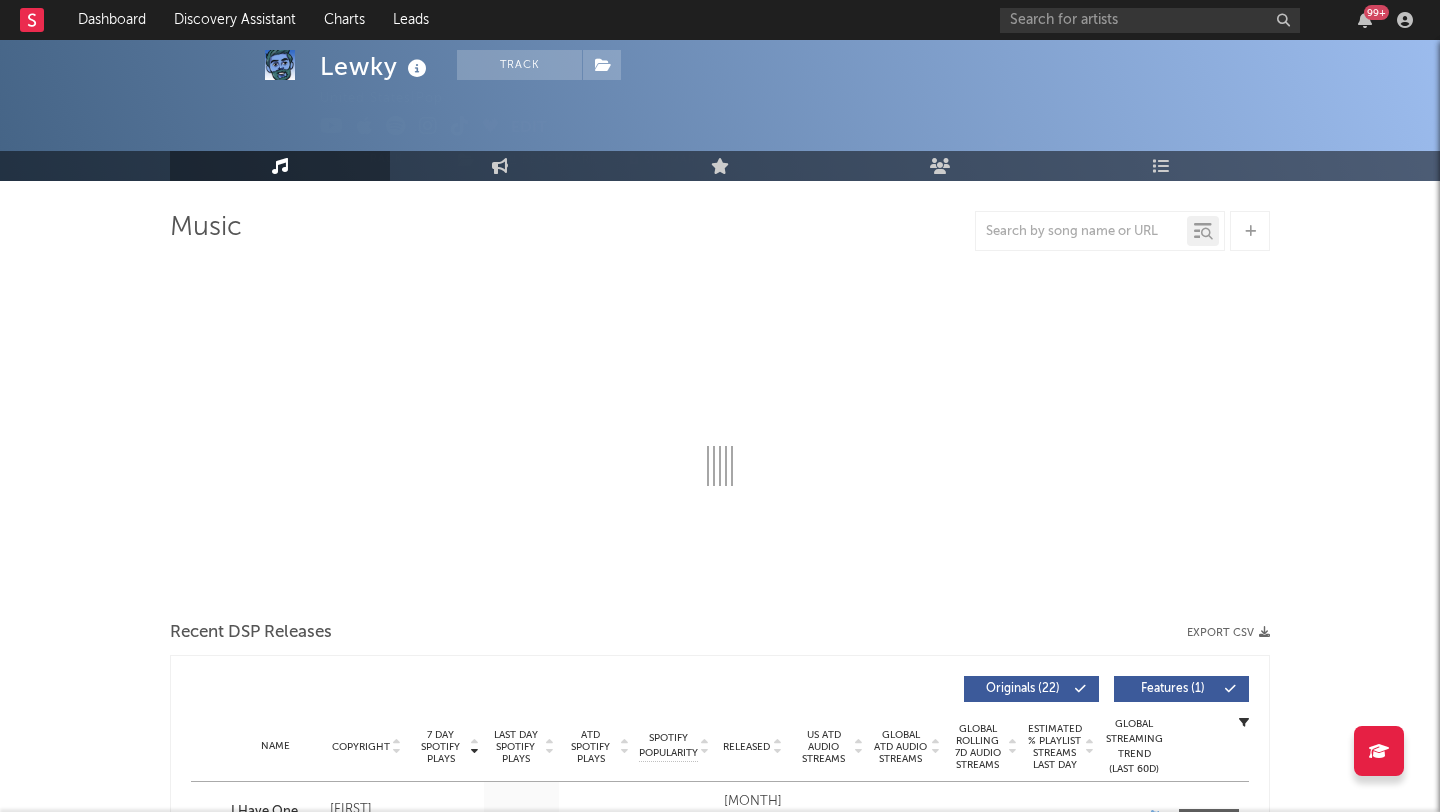 select on "6m" 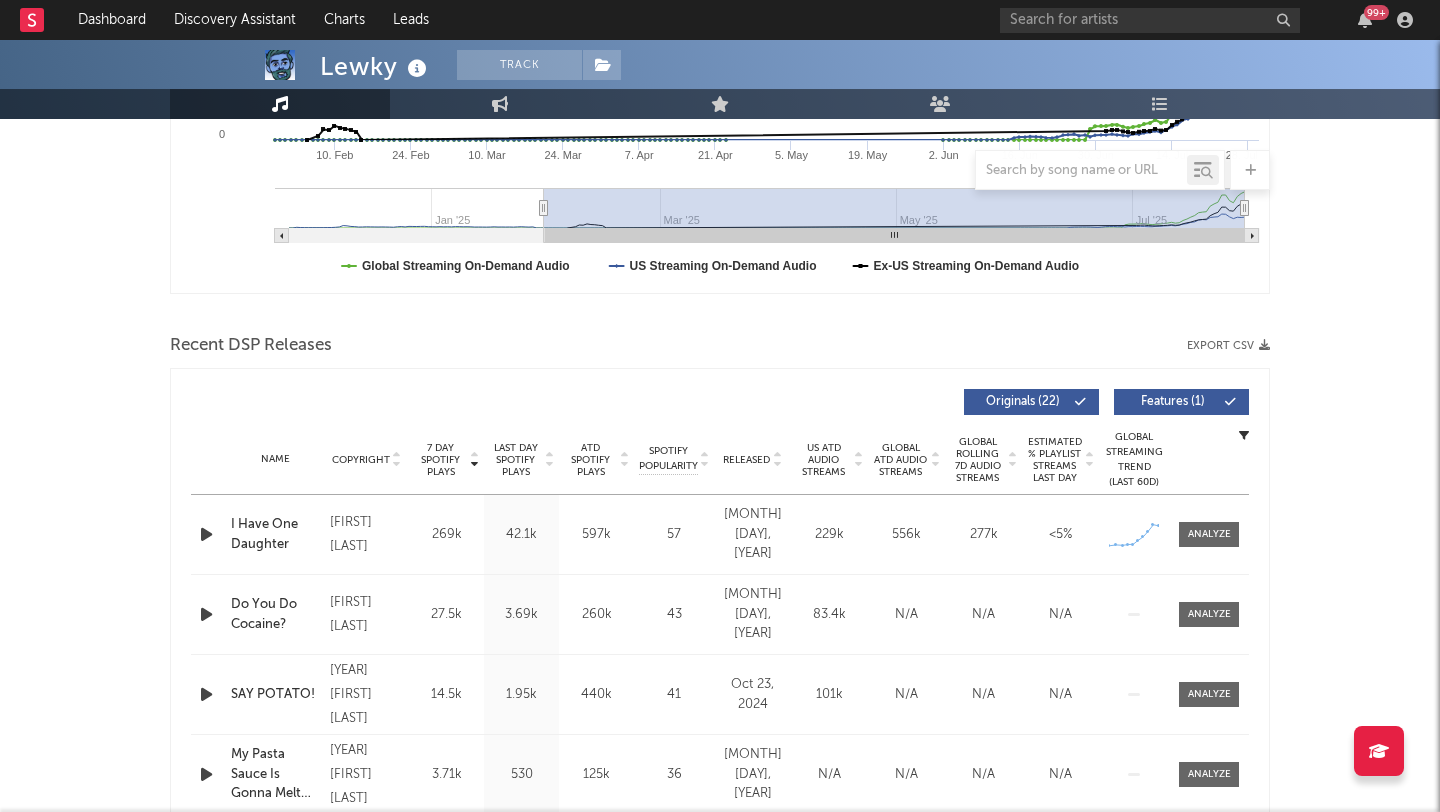 scroll, scrollTop: 533, scrollLeft: 0, axis: vertical 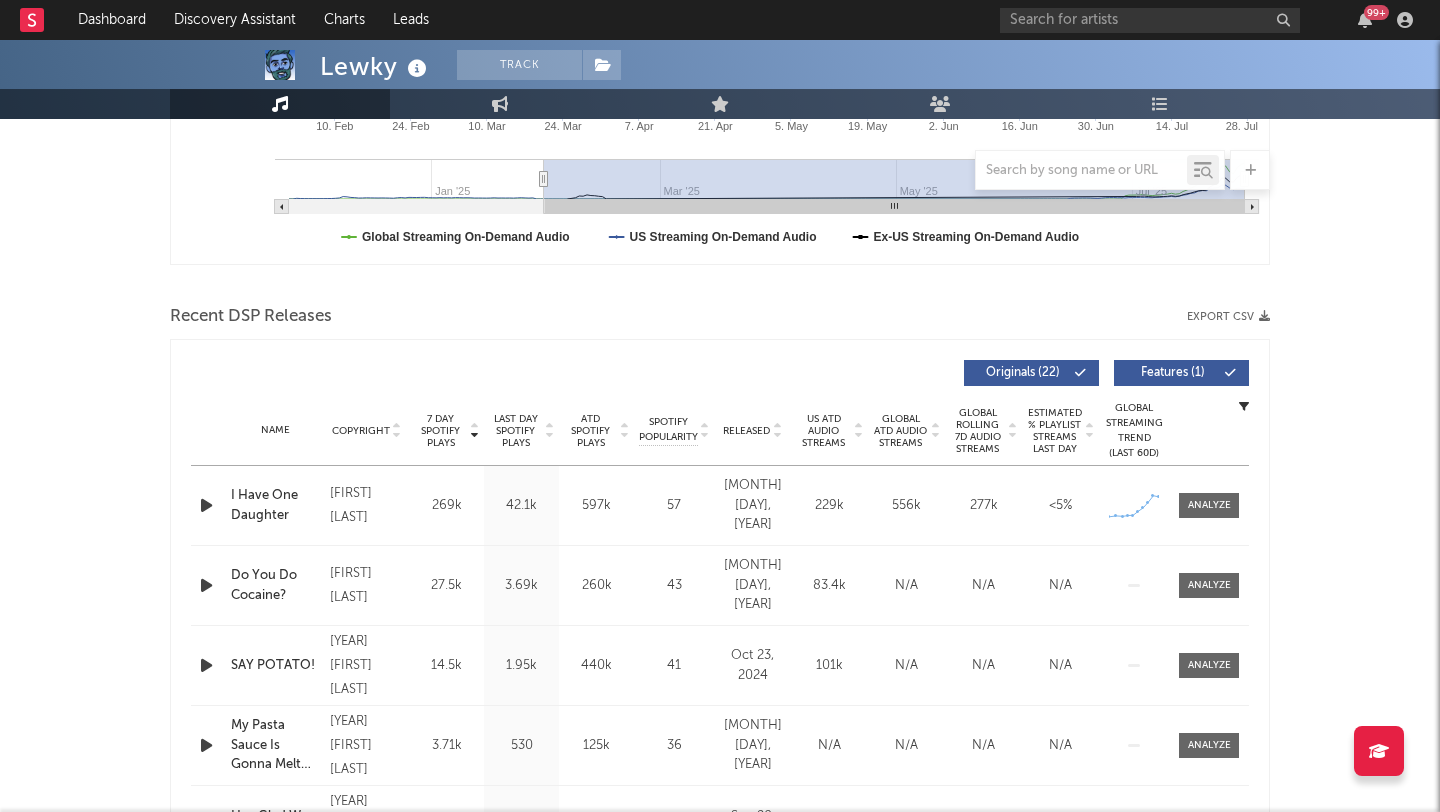 click at bounding box center [206, 505] 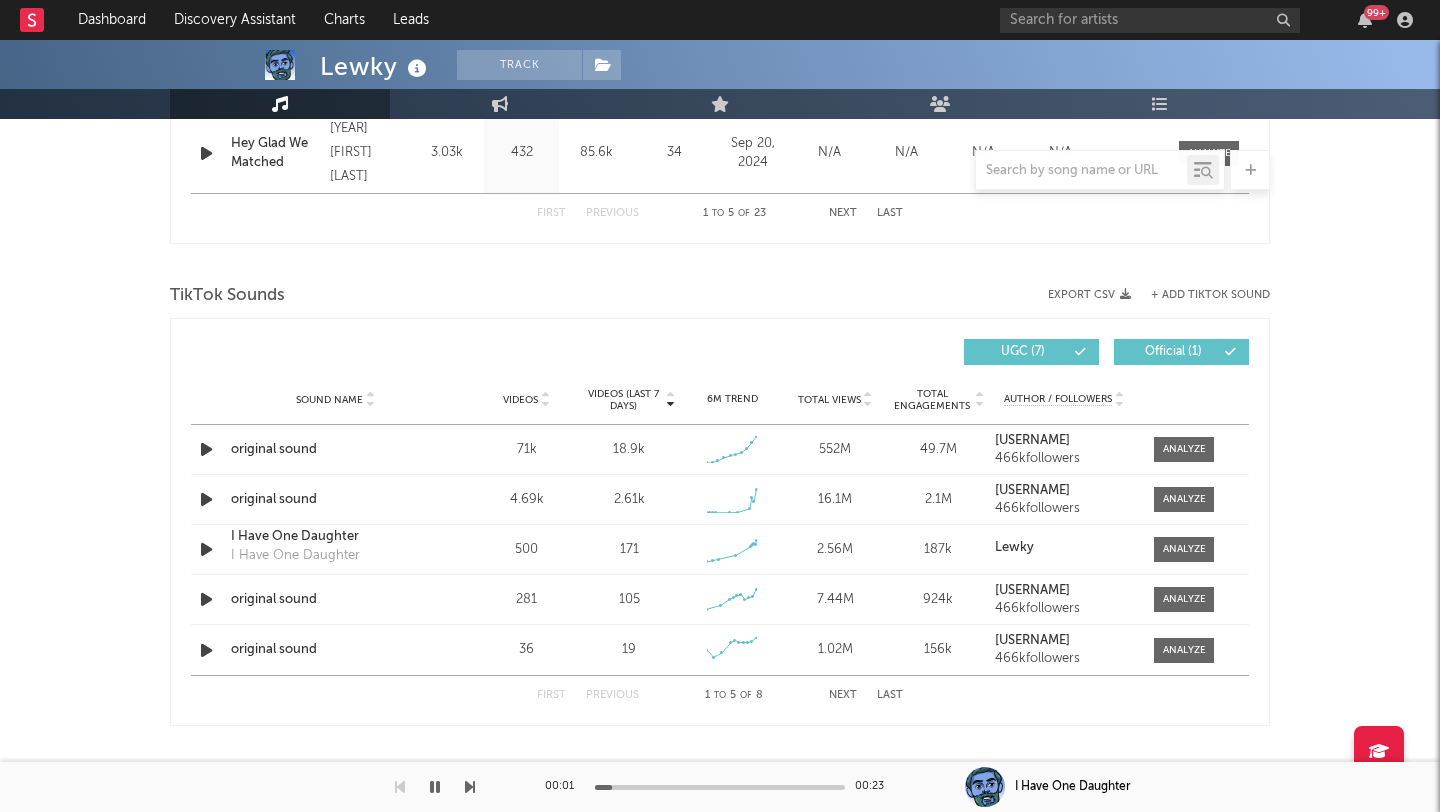 scroll, scrollTop: 1207, scrollLeft: 0, axis: vertical 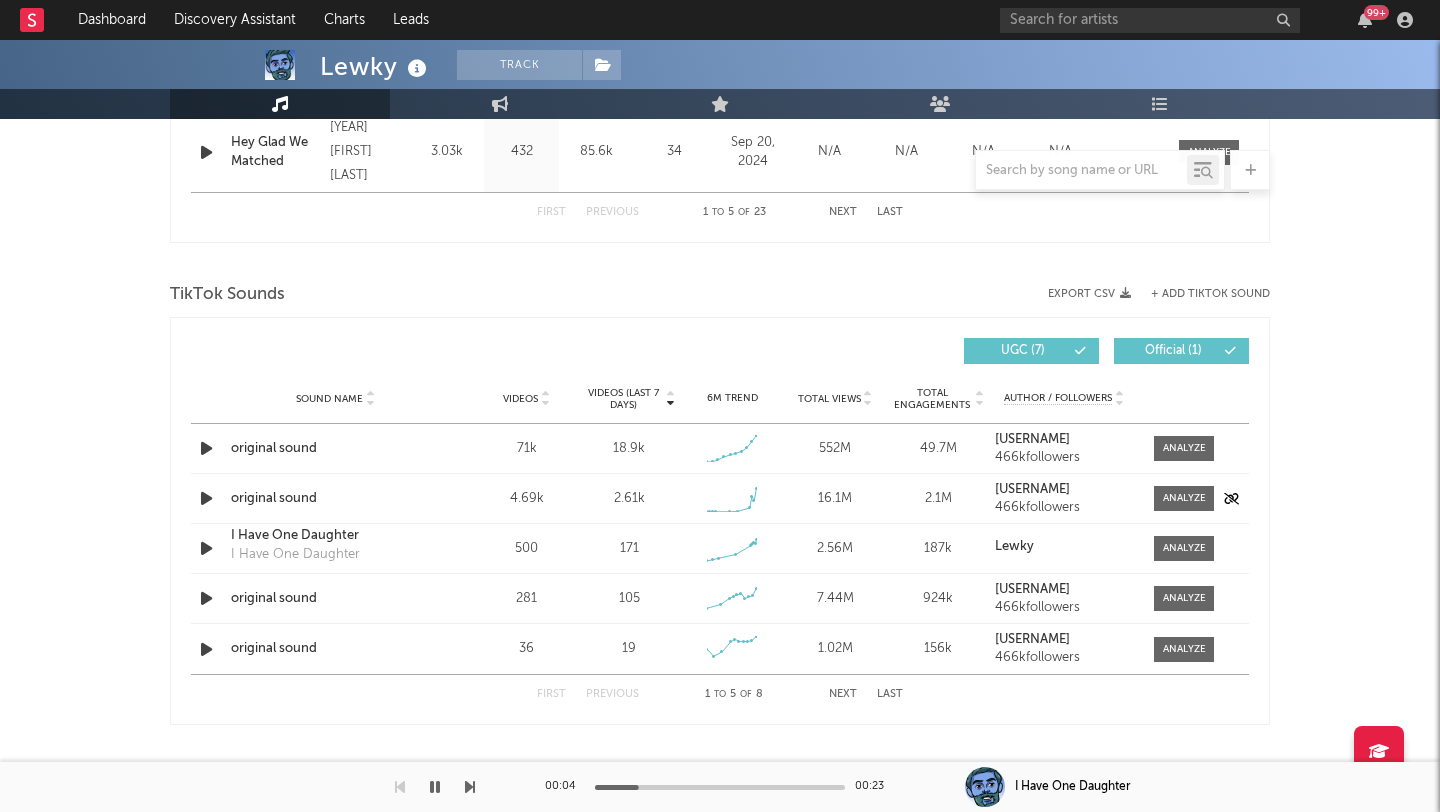 click at bounding box center [206, 498] 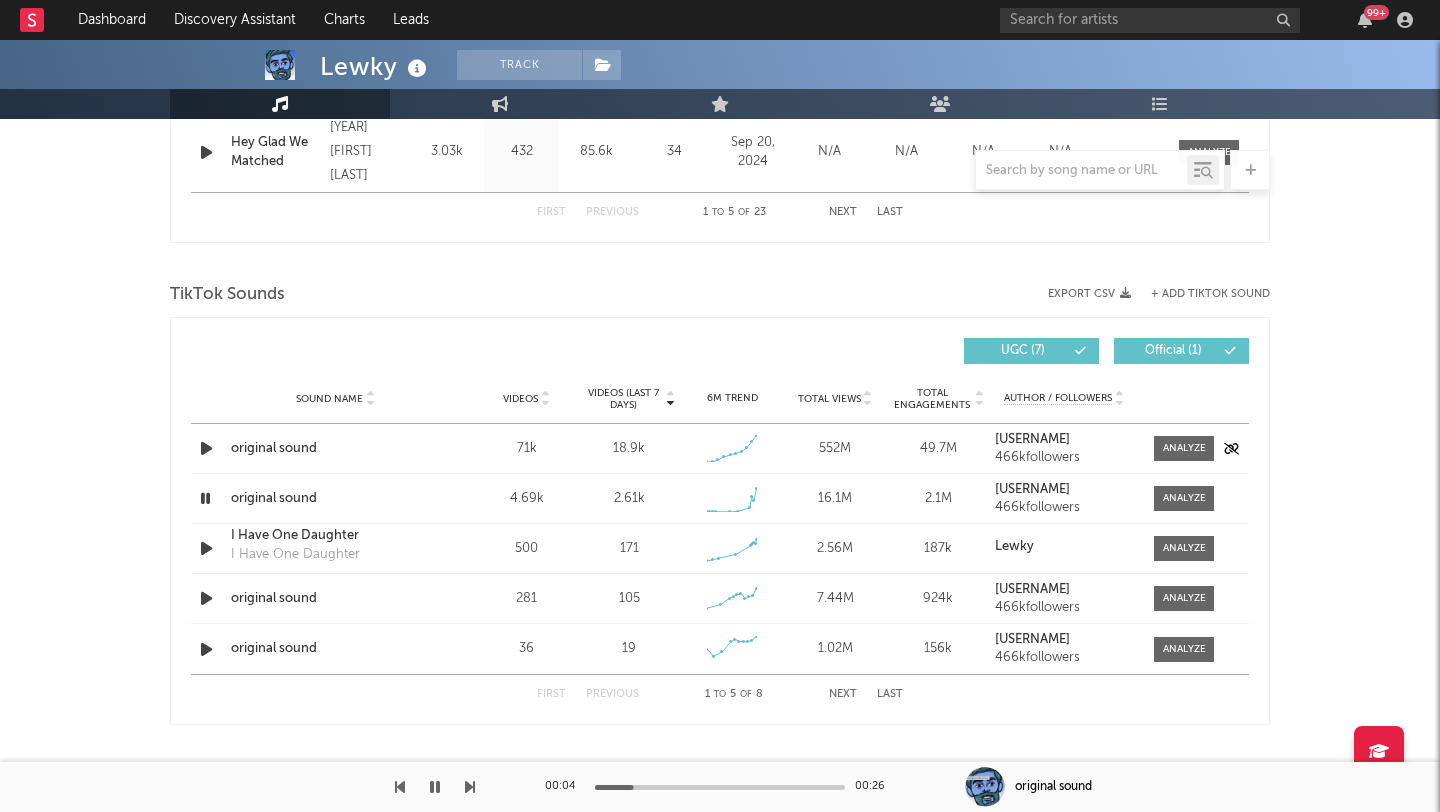 click at bounding box center (206, 448) 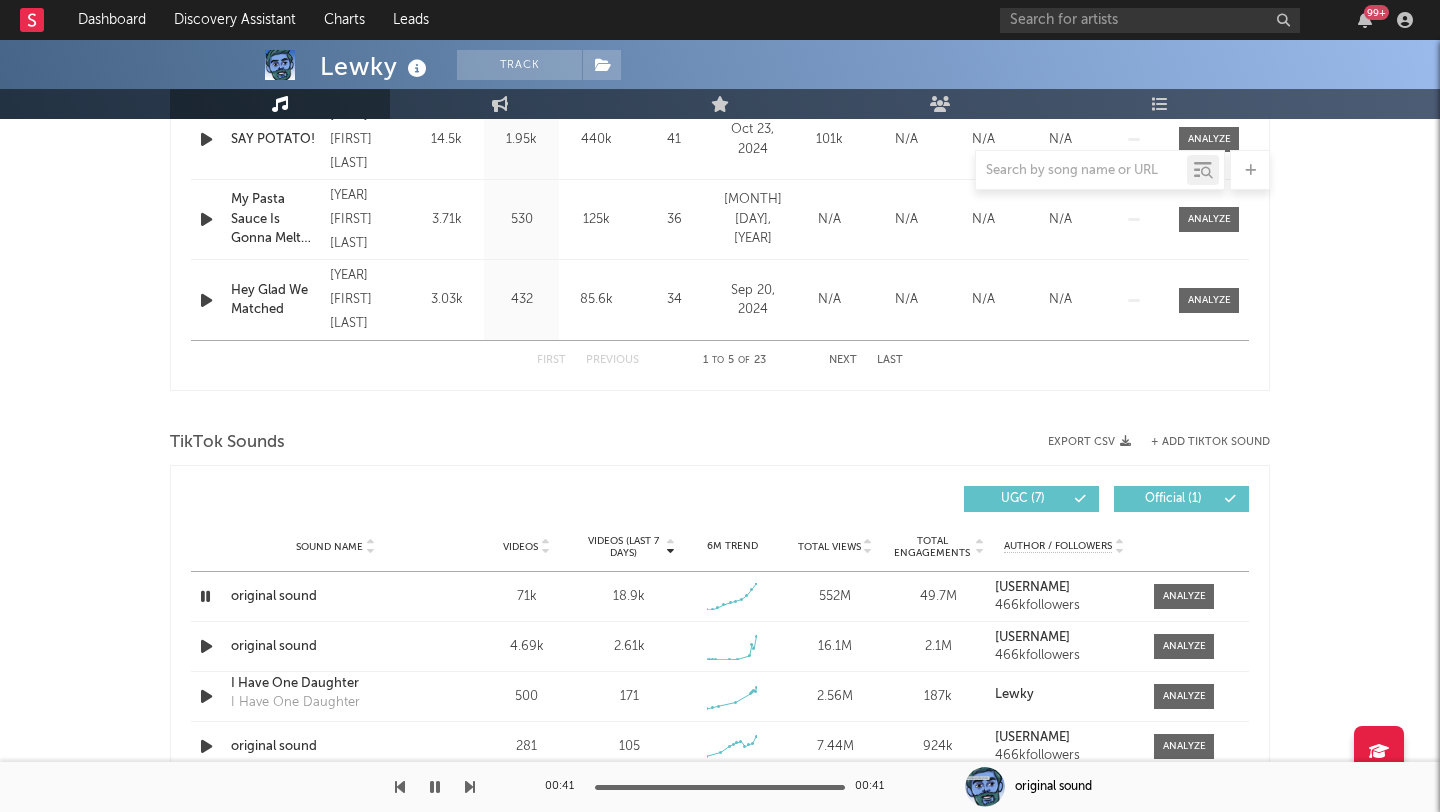 scroll, scrollTop: 1106, scrollLeft: 0, axis: vertical 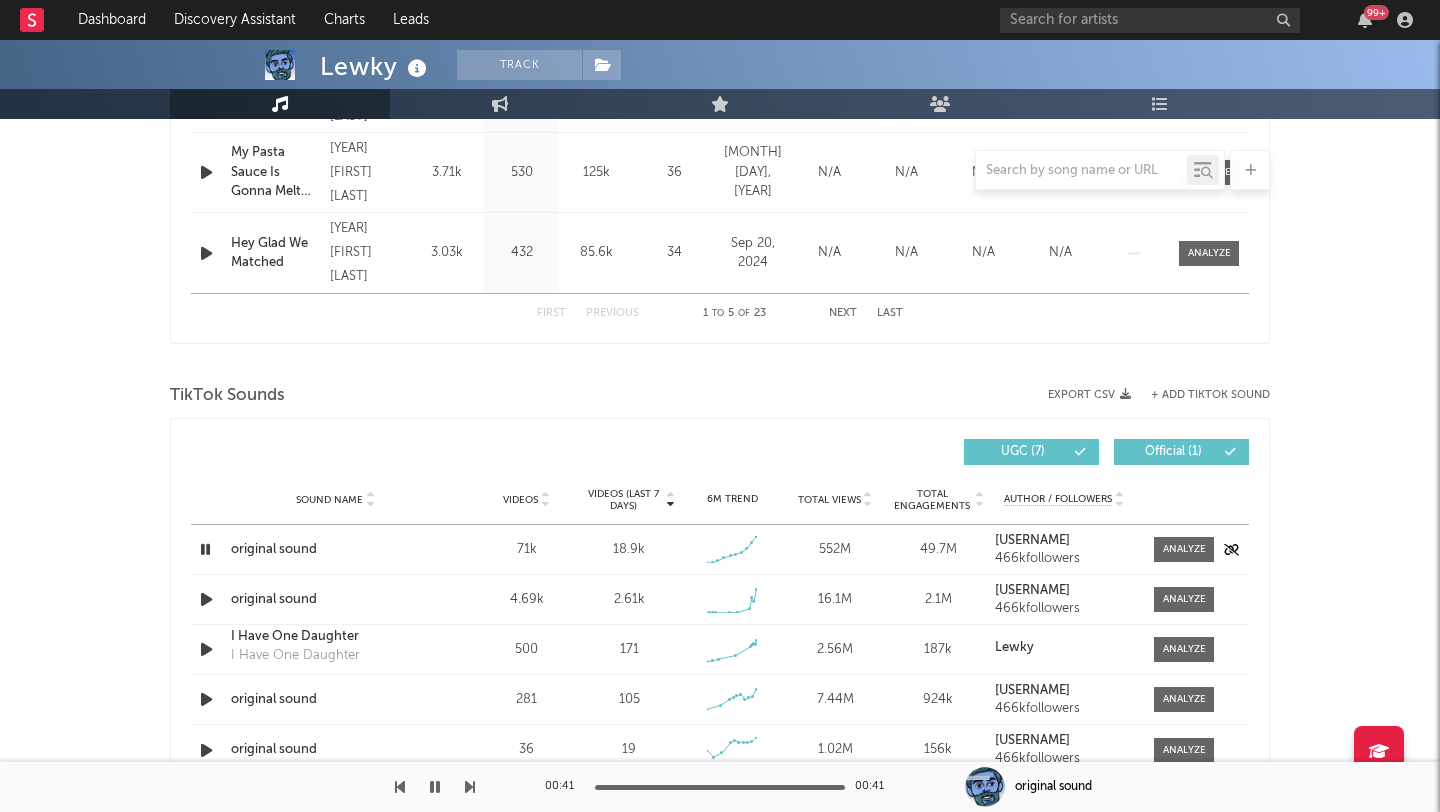 click on "original sound" at bounding box center [335, 550] 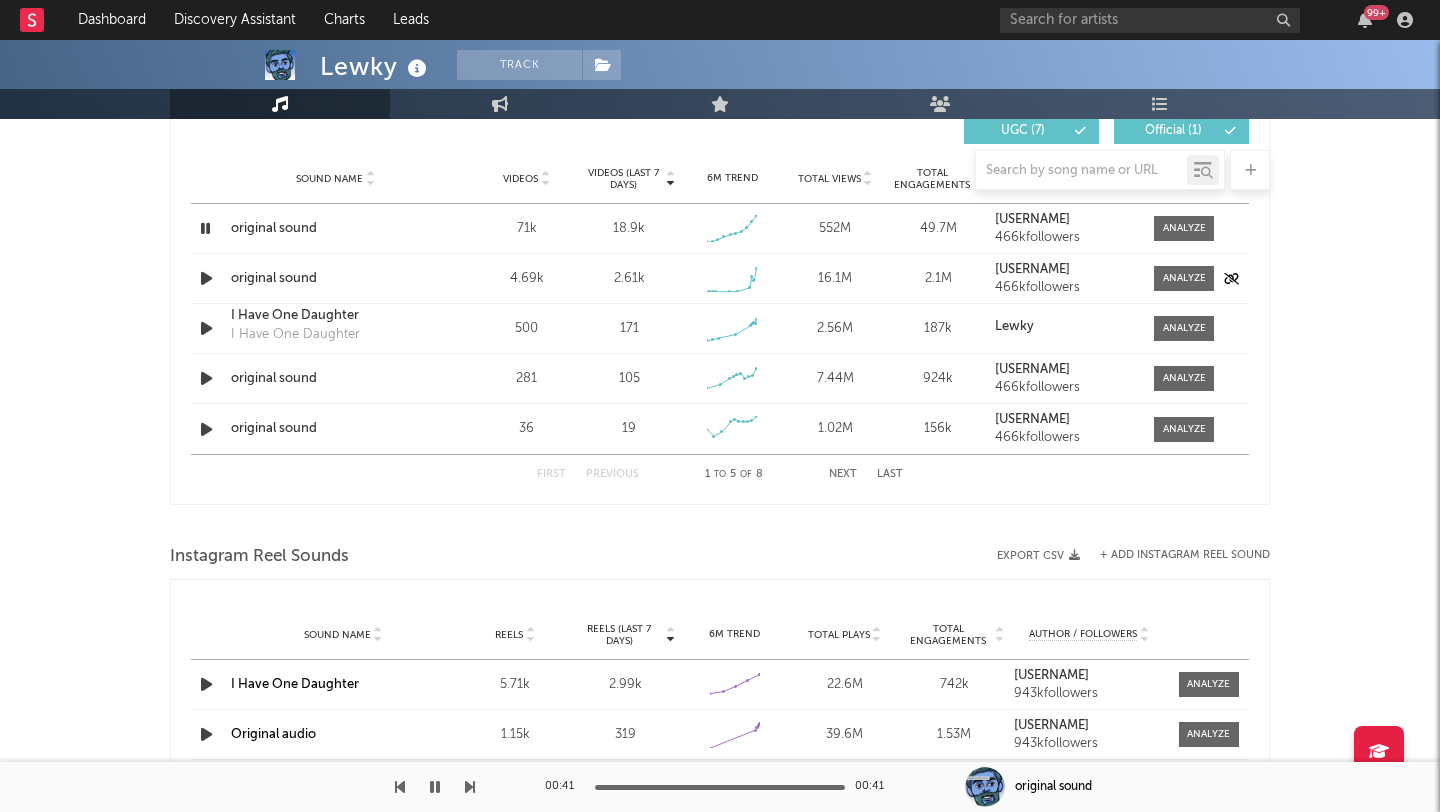 scroll, scrollTop: 1409, scrollLeft: 0, axis: vertical 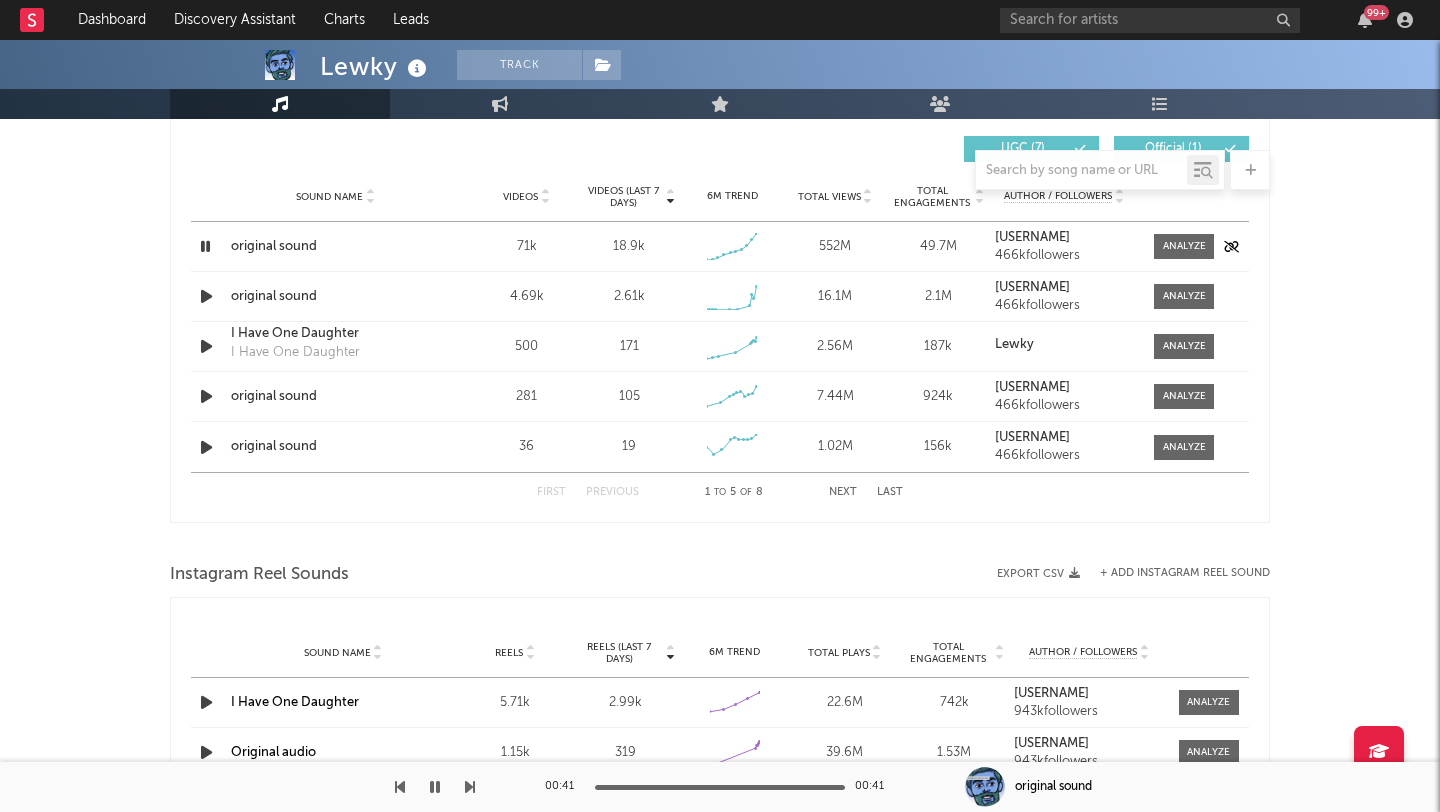 click at bounding box center [205, 246] 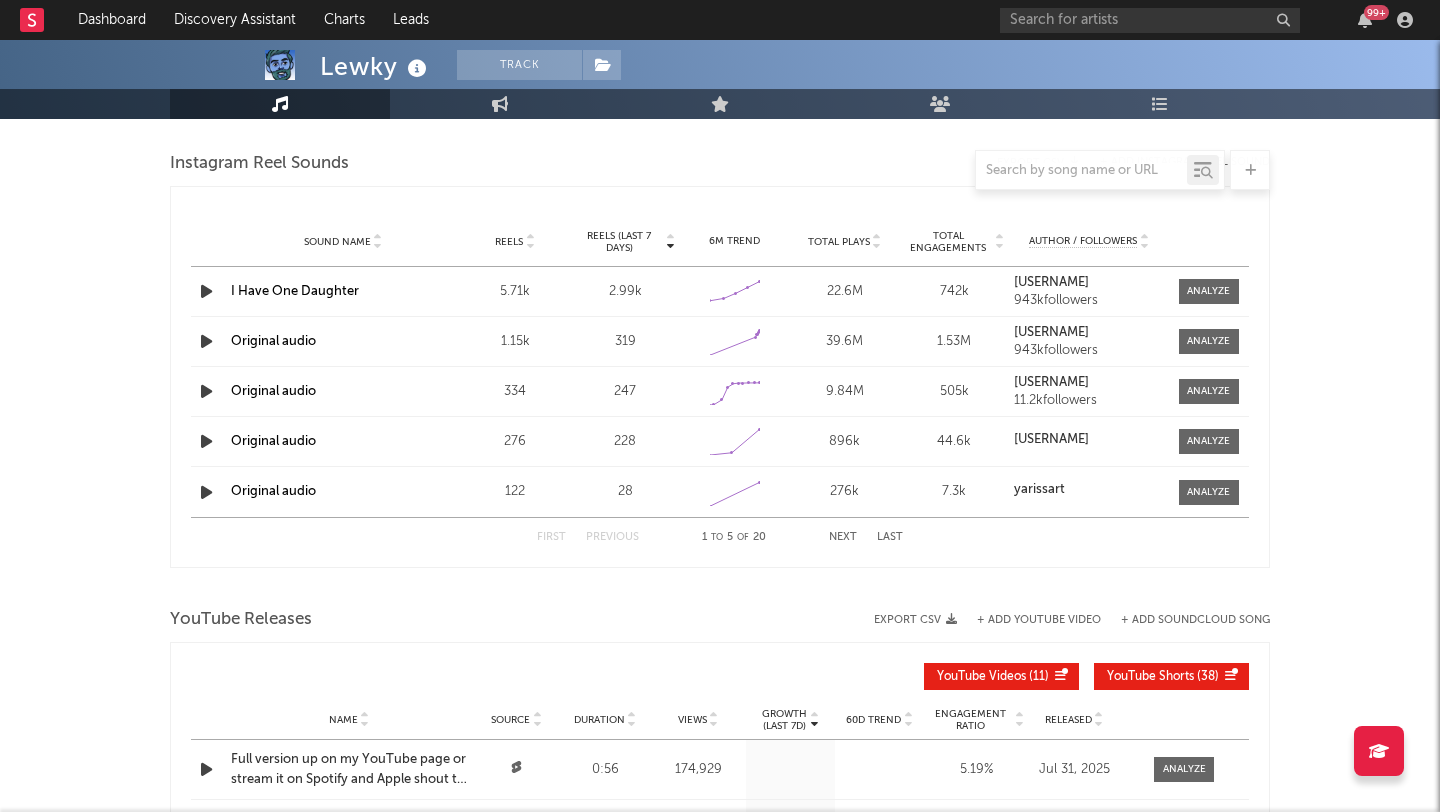 scroll, scrollTop: 1841, scrollLeft: 0, axis: vertical 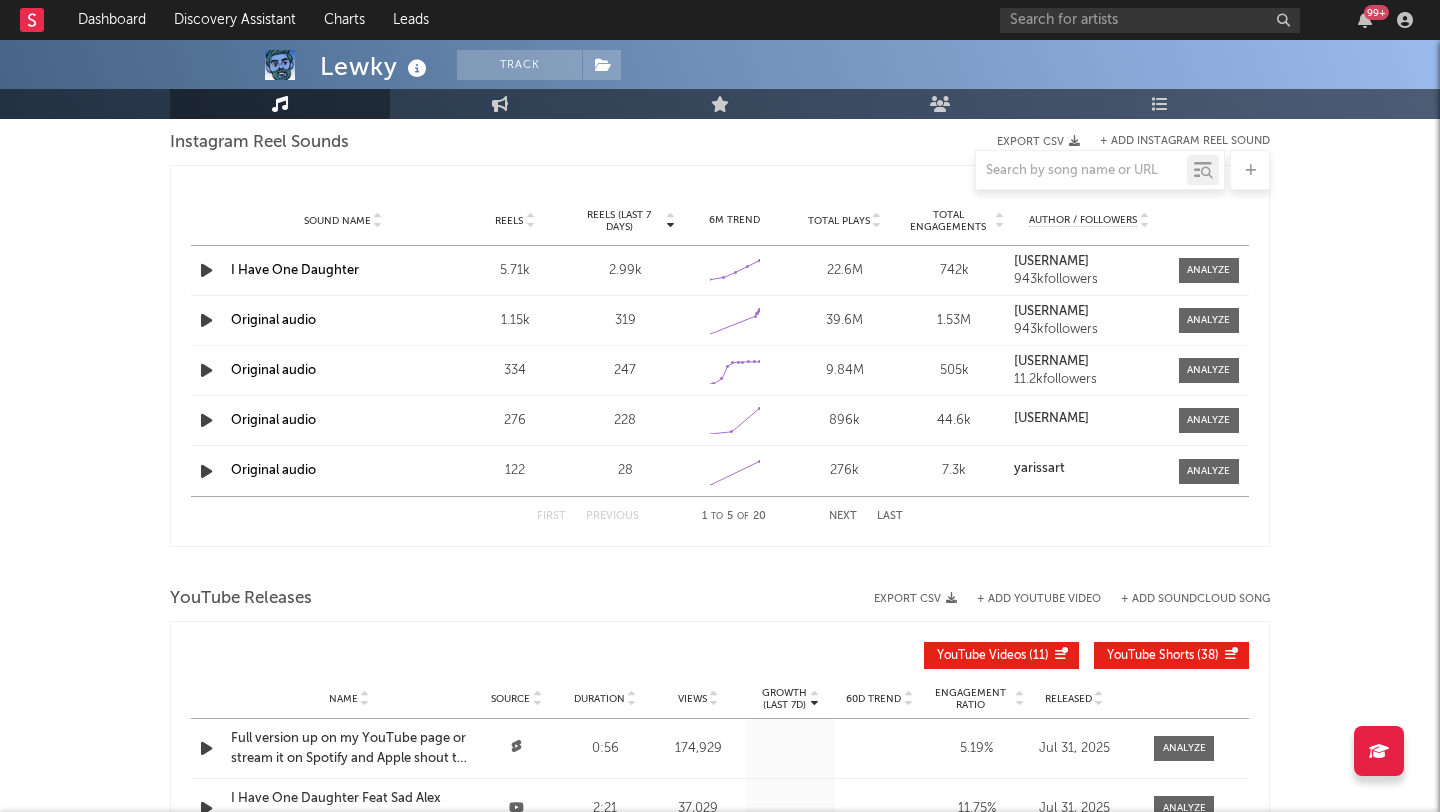 click on "Sound Name I Have One Daughter Reels 5.71k Reels (last 7 days) 2.99k 6M Trend Created with Highcharts 10.3.3 Total Plays 22.6M Total Engagements 742k Author / Followers [USERNAME] 943k followers" at bounding box center (720, 270) 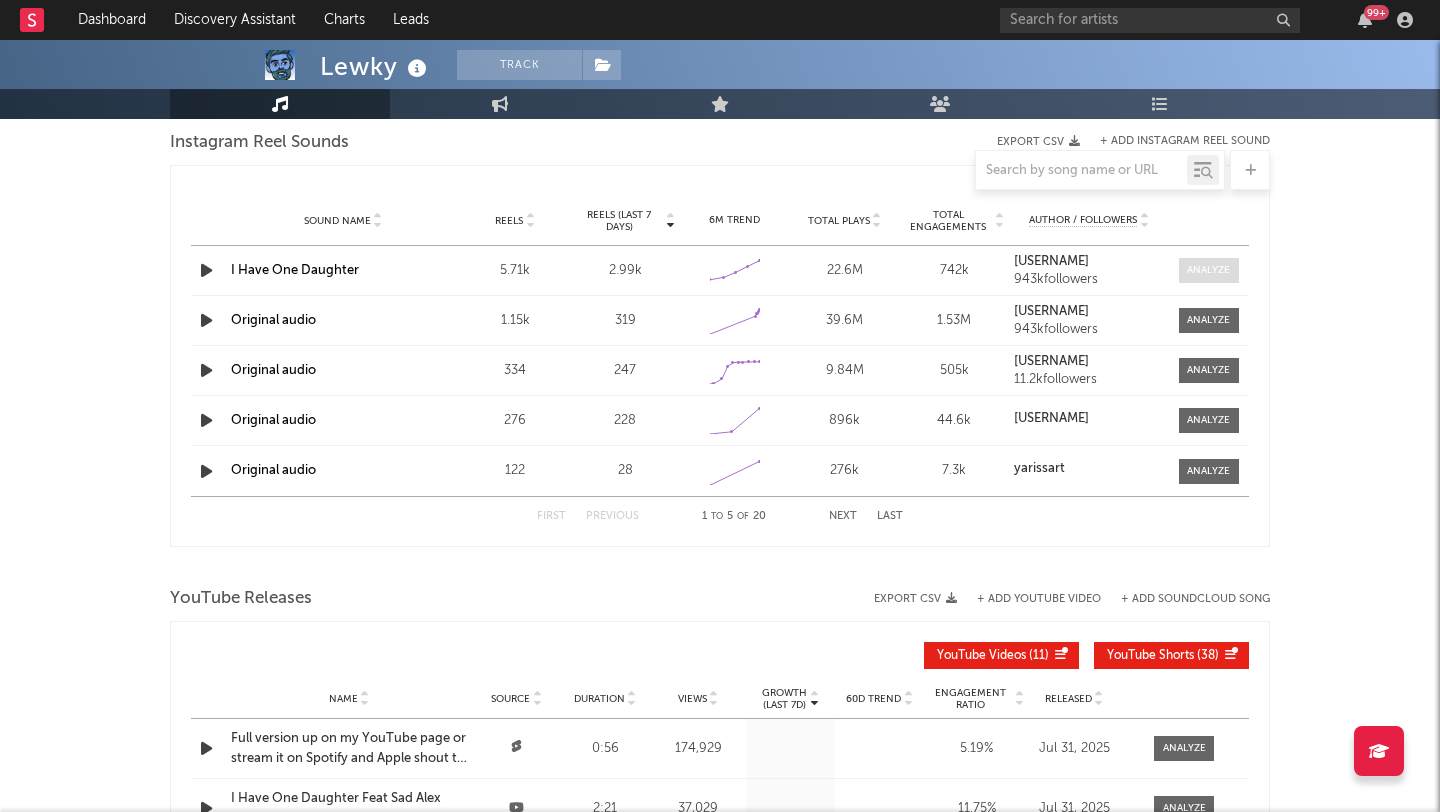 click at bounding box center (1209, 270) 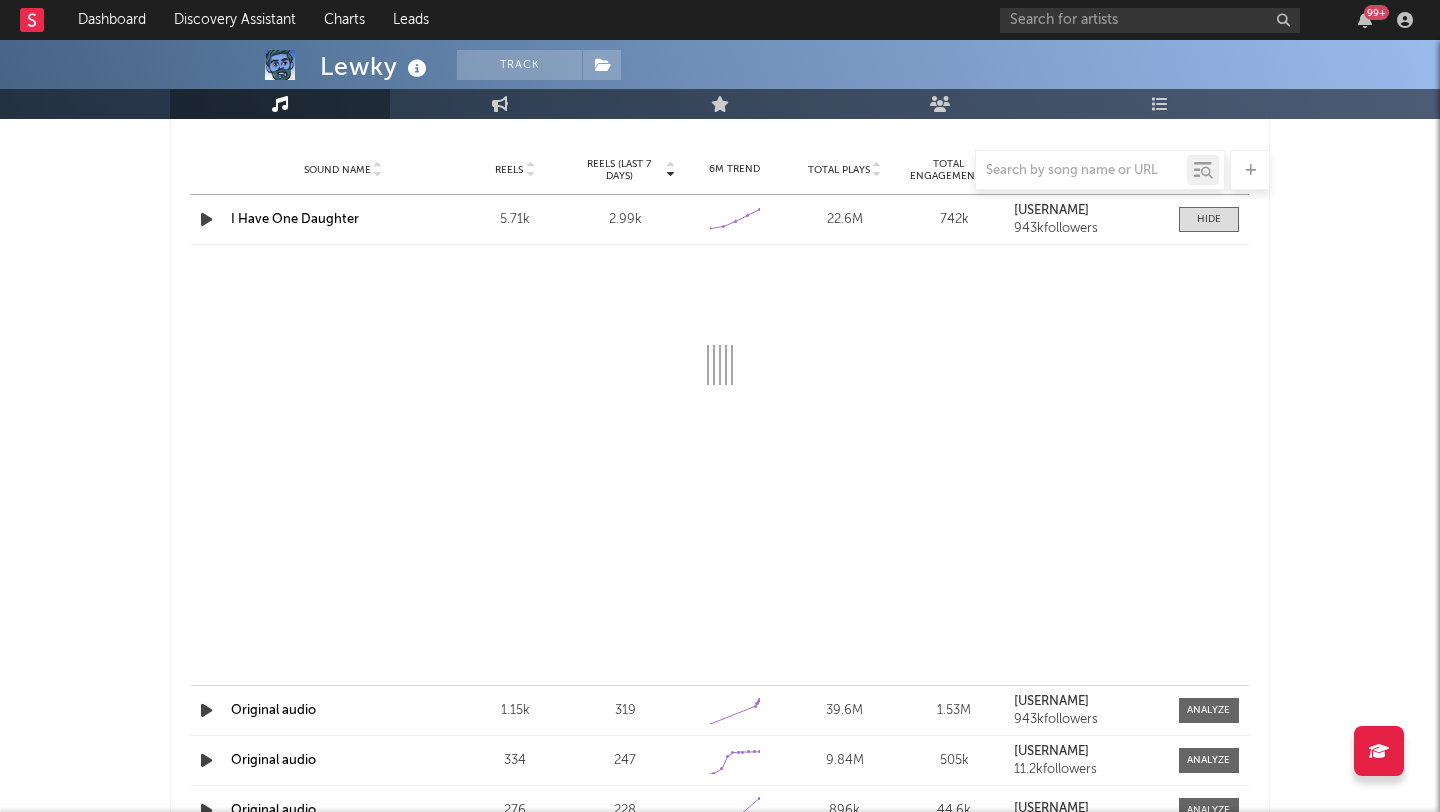 scroll, scrollTop: 1899, scrollLeft: 0, axis: vertical 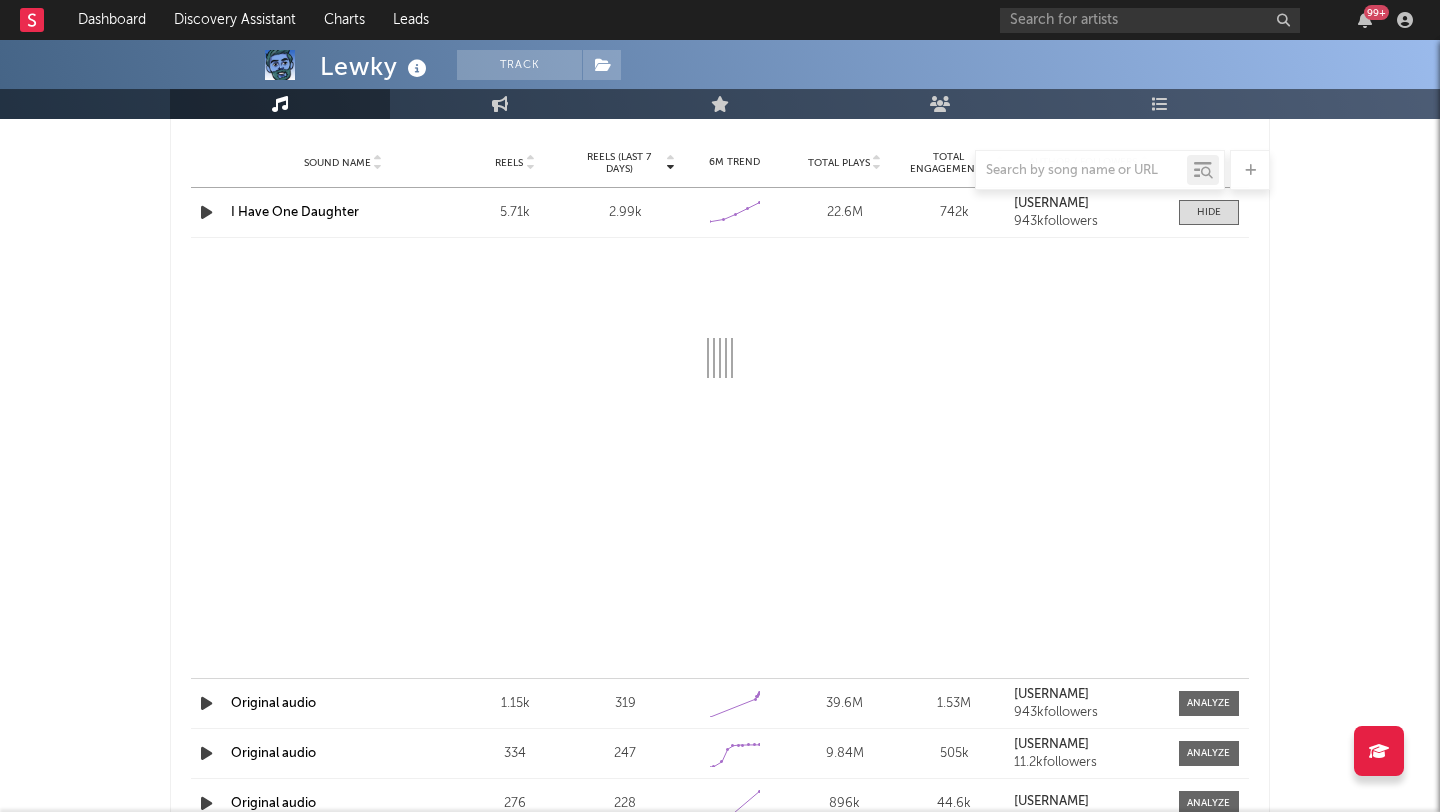 select on "1w" 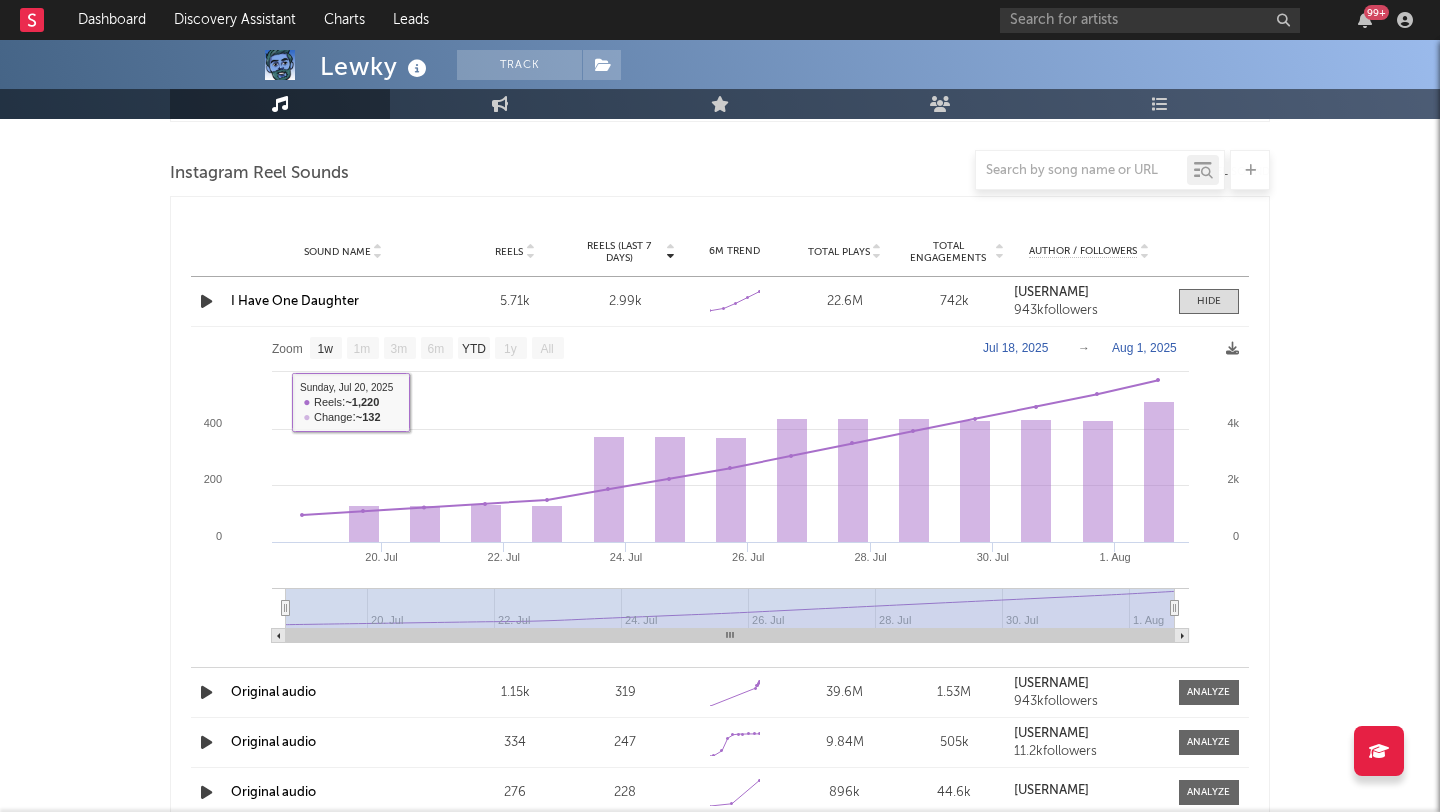 scroll, scrollTop: 1817, scrollLeft: 0, axis: vertical 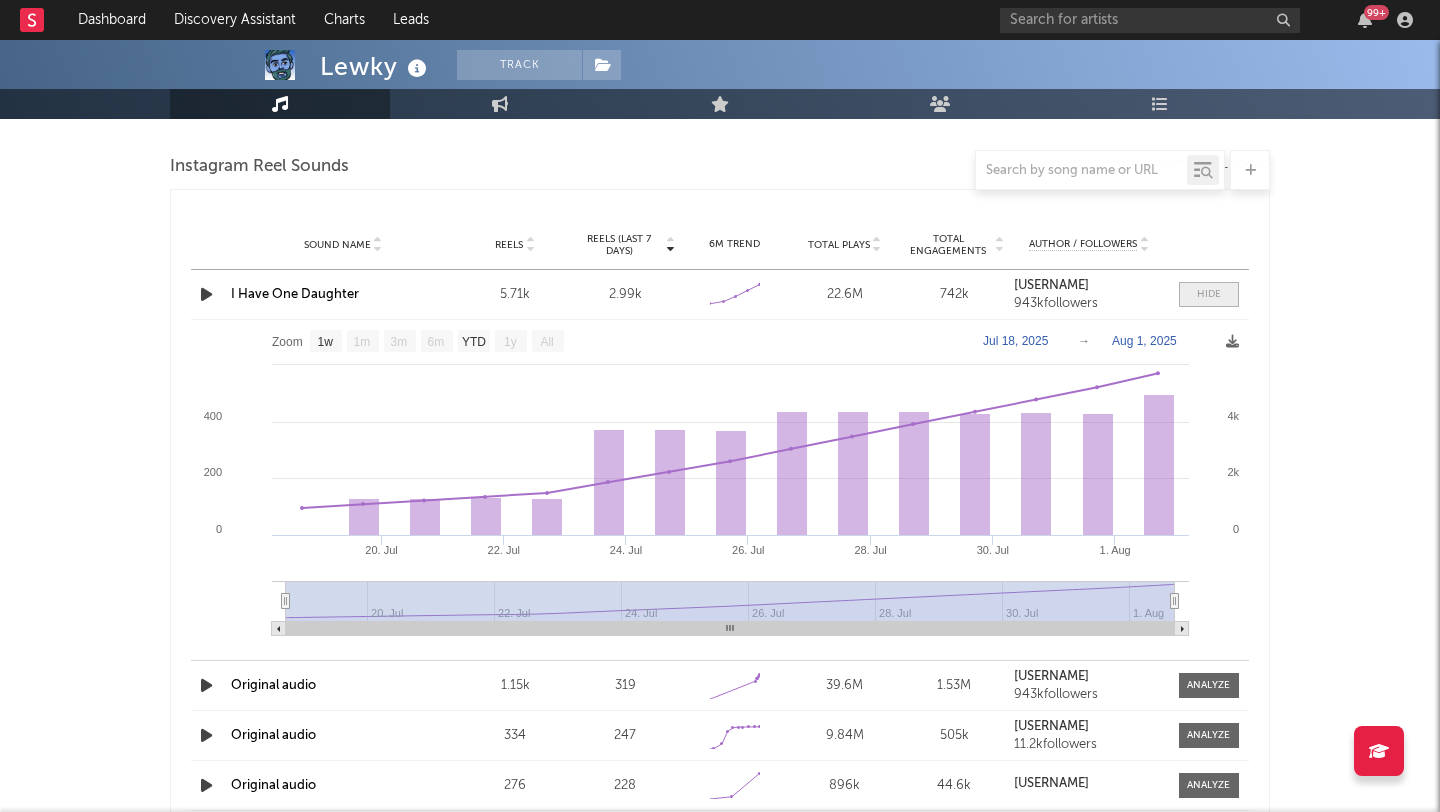 click at bounding box center (1209, 294) 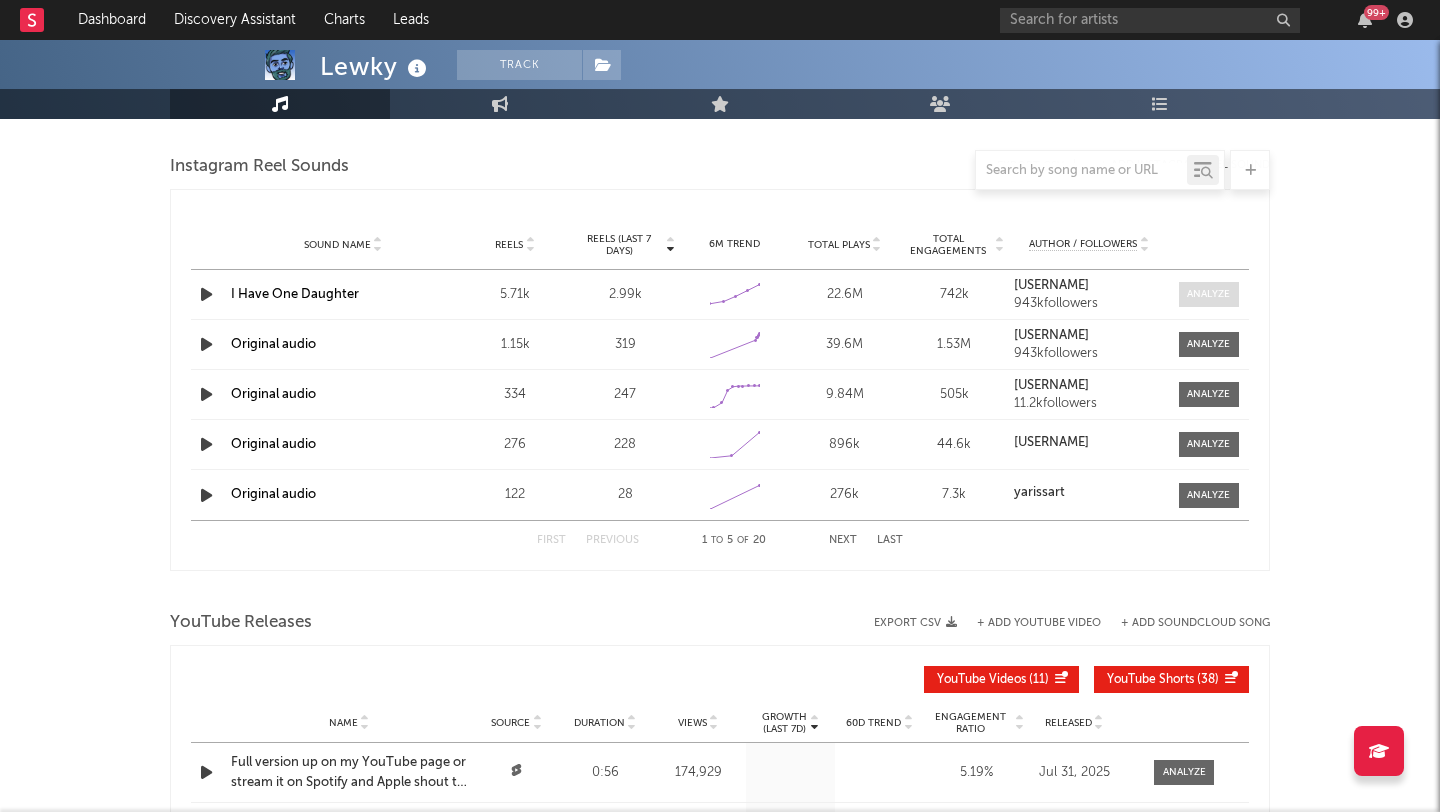 click at bounding box center (1208, 294) 